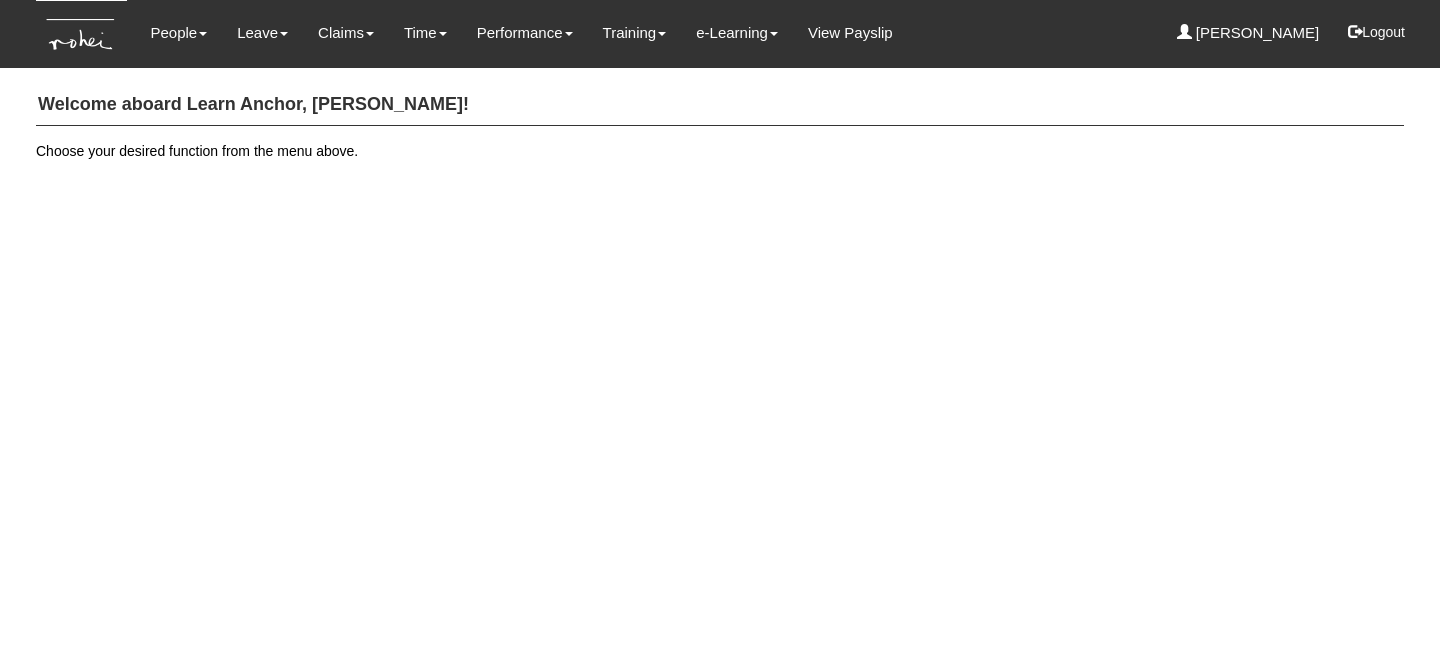 scroll, scrollTop: 0, scrollLeft: 0, axis: both 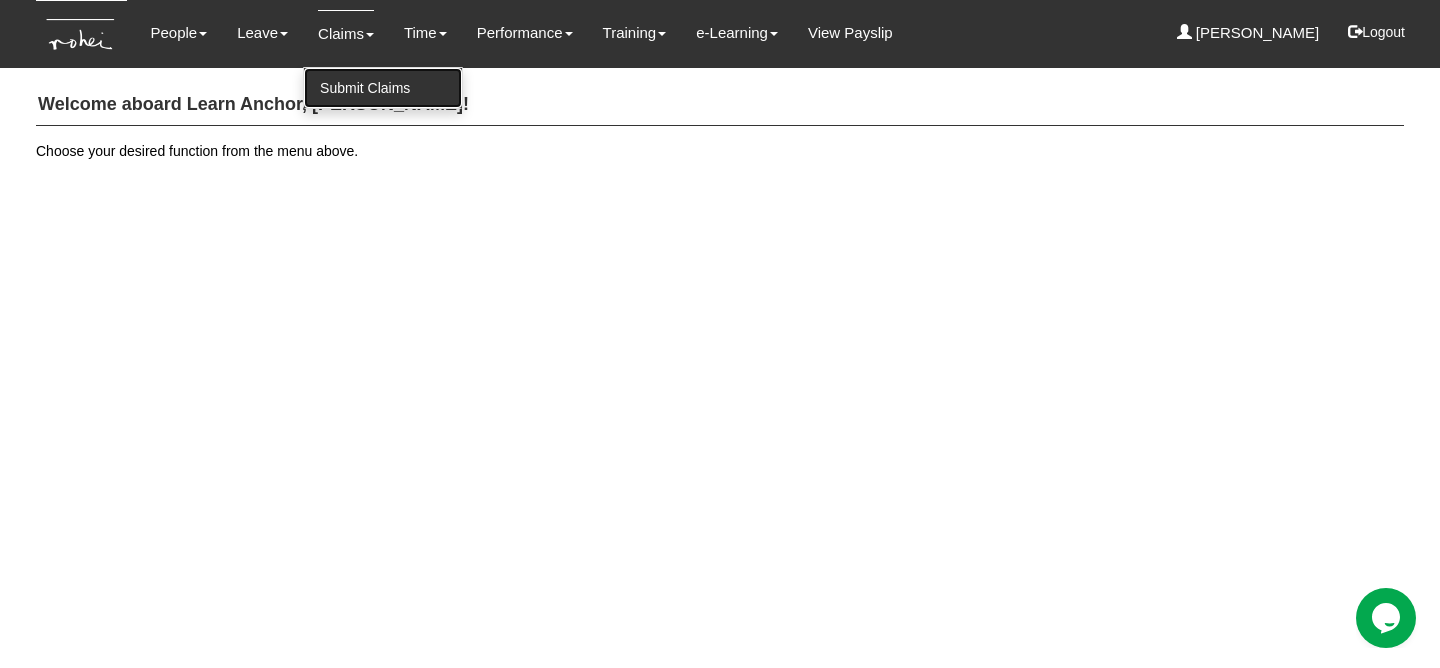 click on "Submit Claims" at bounding box center (383, 88) 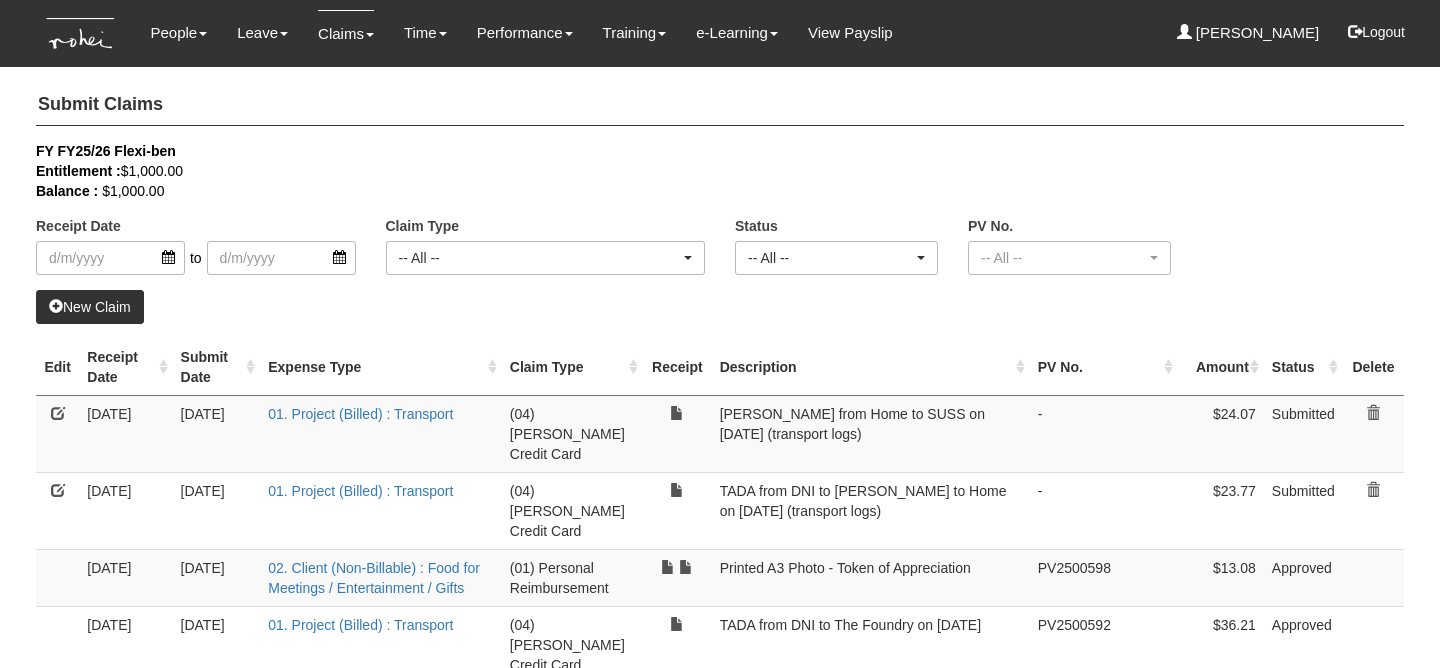 select on "50" 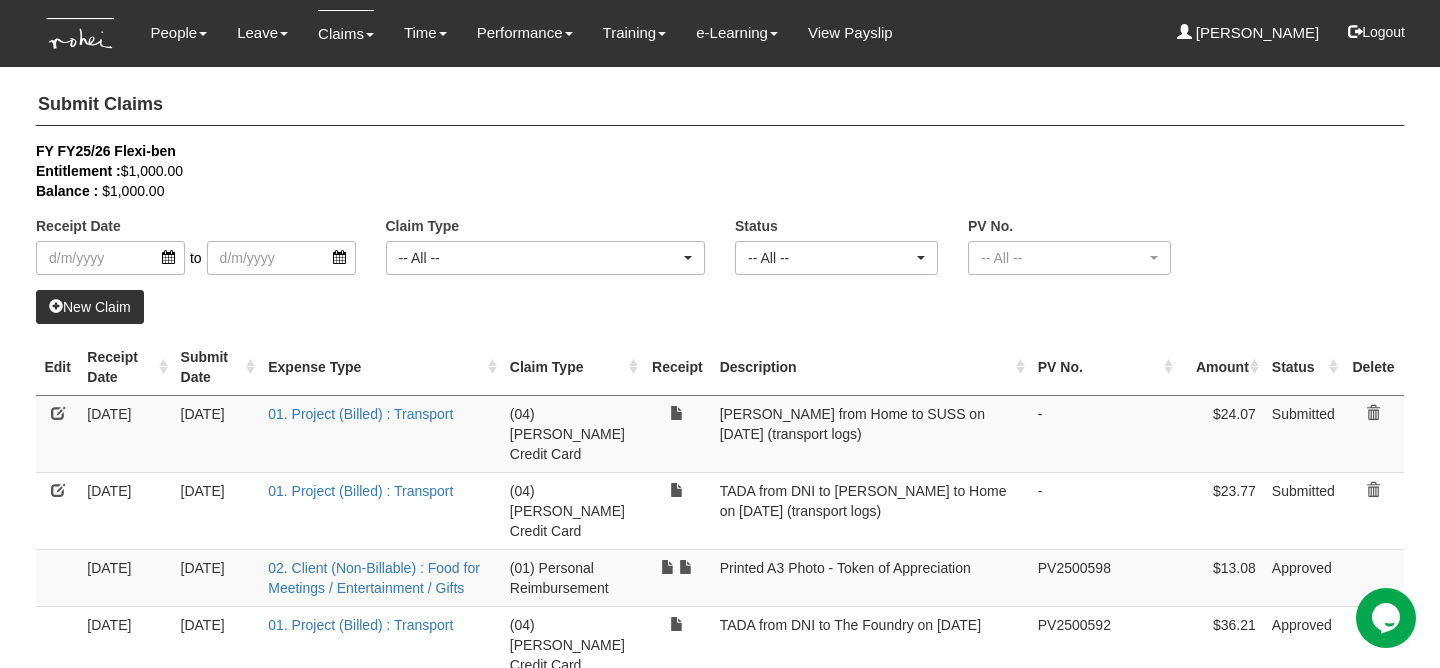 scroll, scrollTop: 0, scrollLeft: 0, axis: both 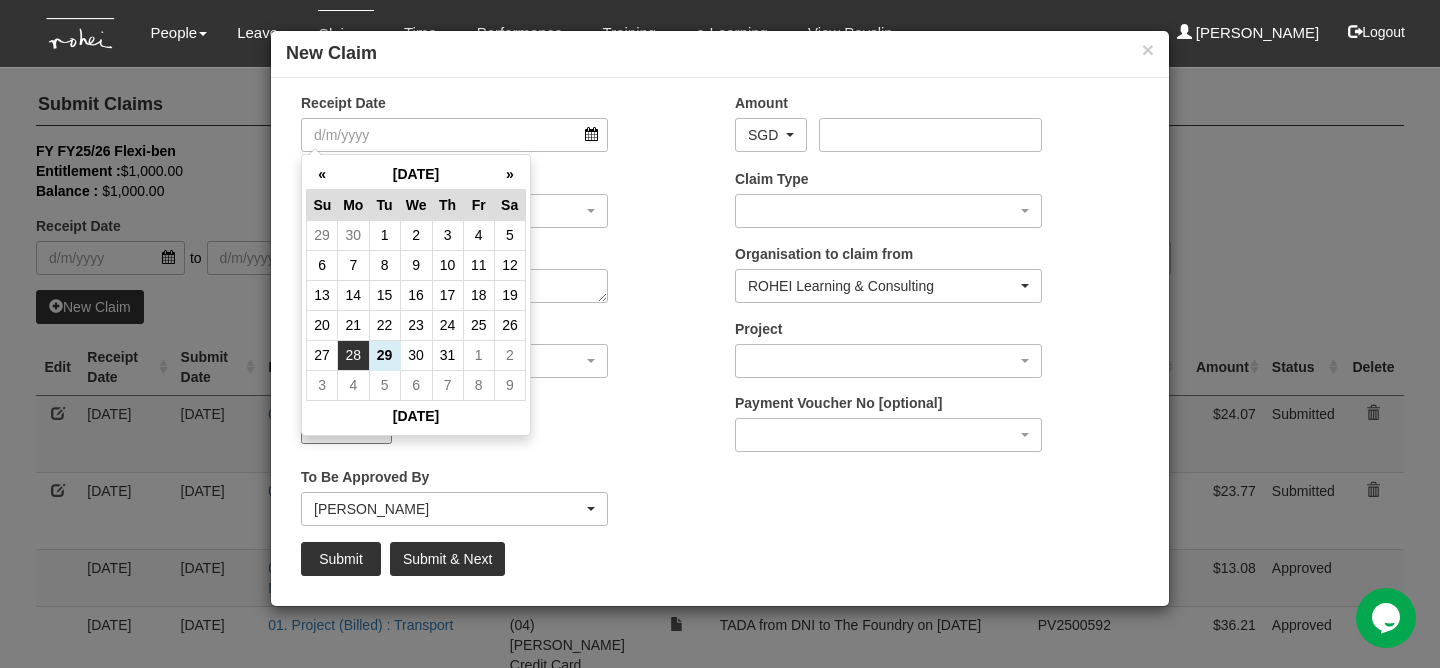 click on "28" at bounding box center (353, 355) 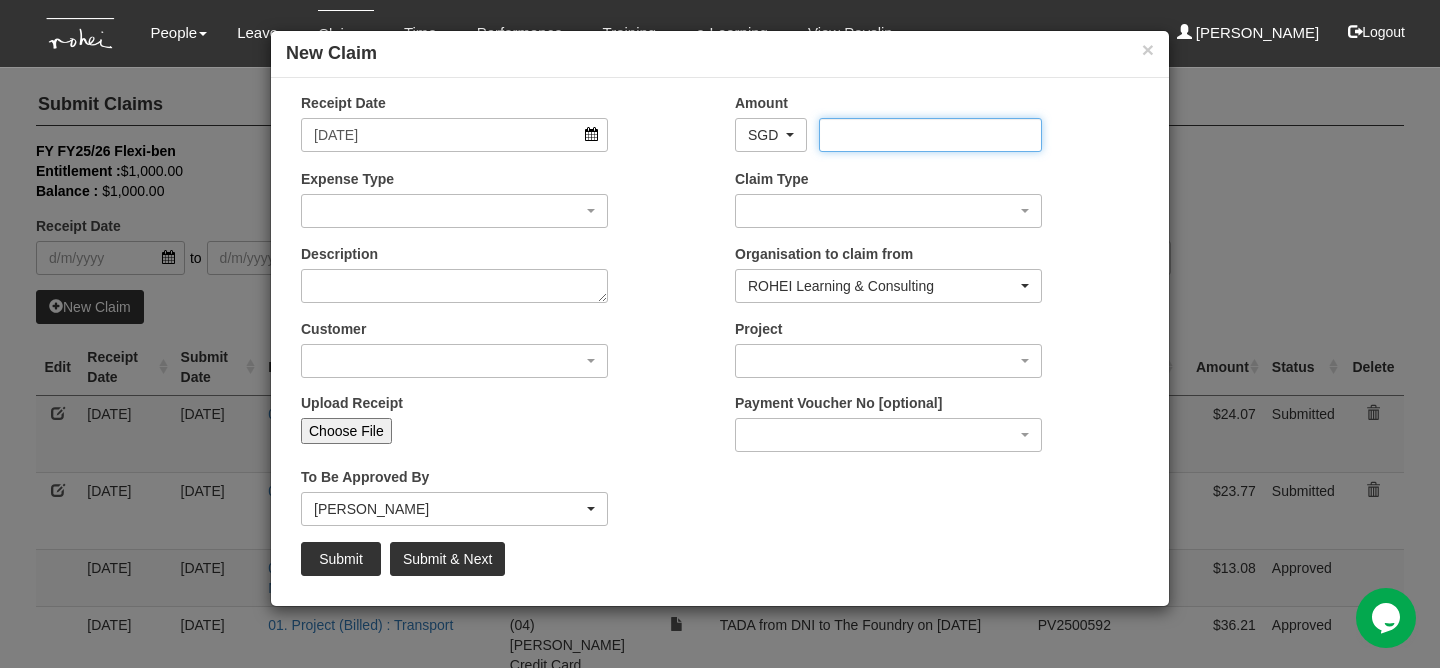 click on "Amount" at bounding box center [930, 135] 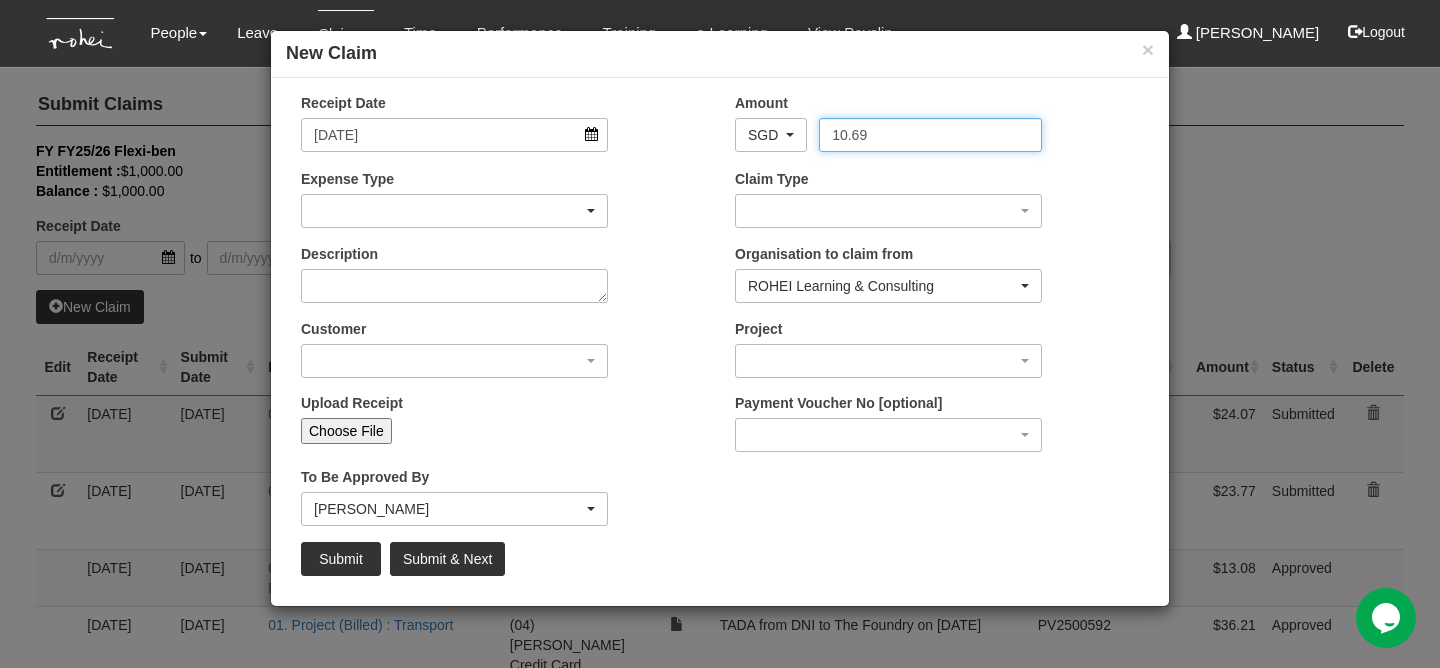 type on "10.69" 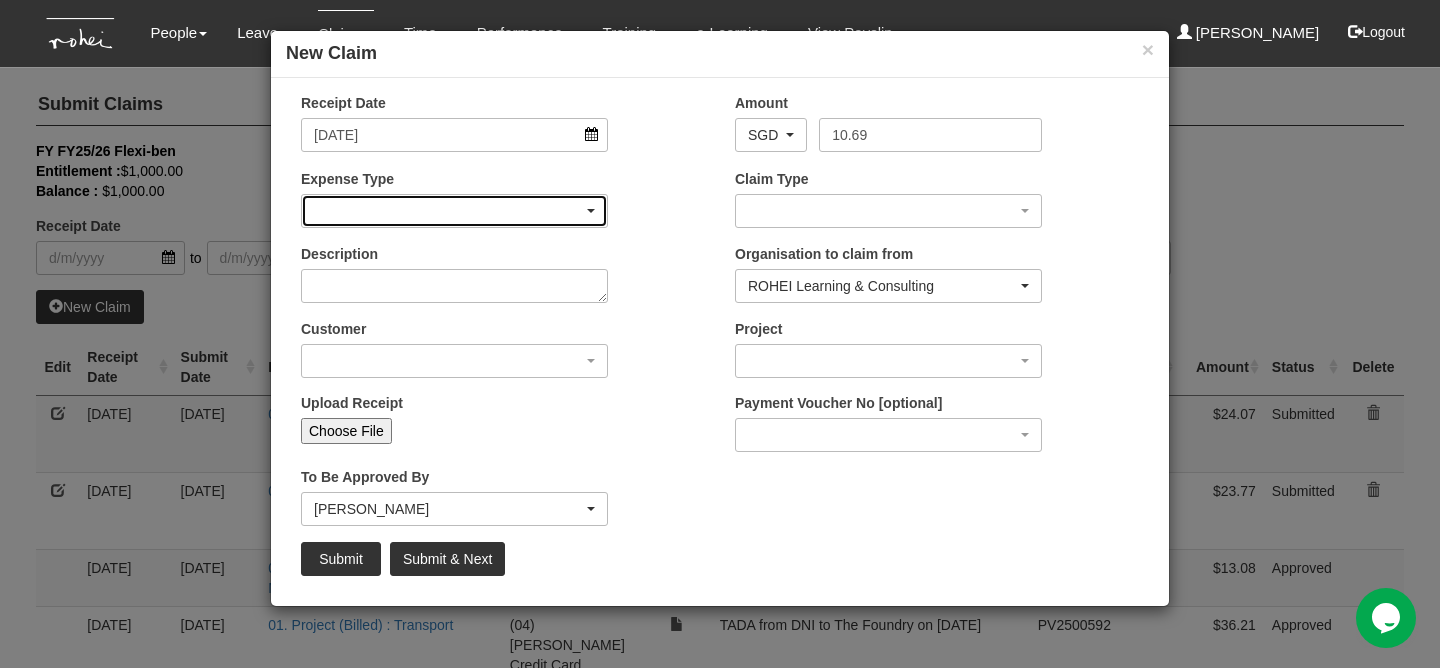 click at bounding box center [454, 211] 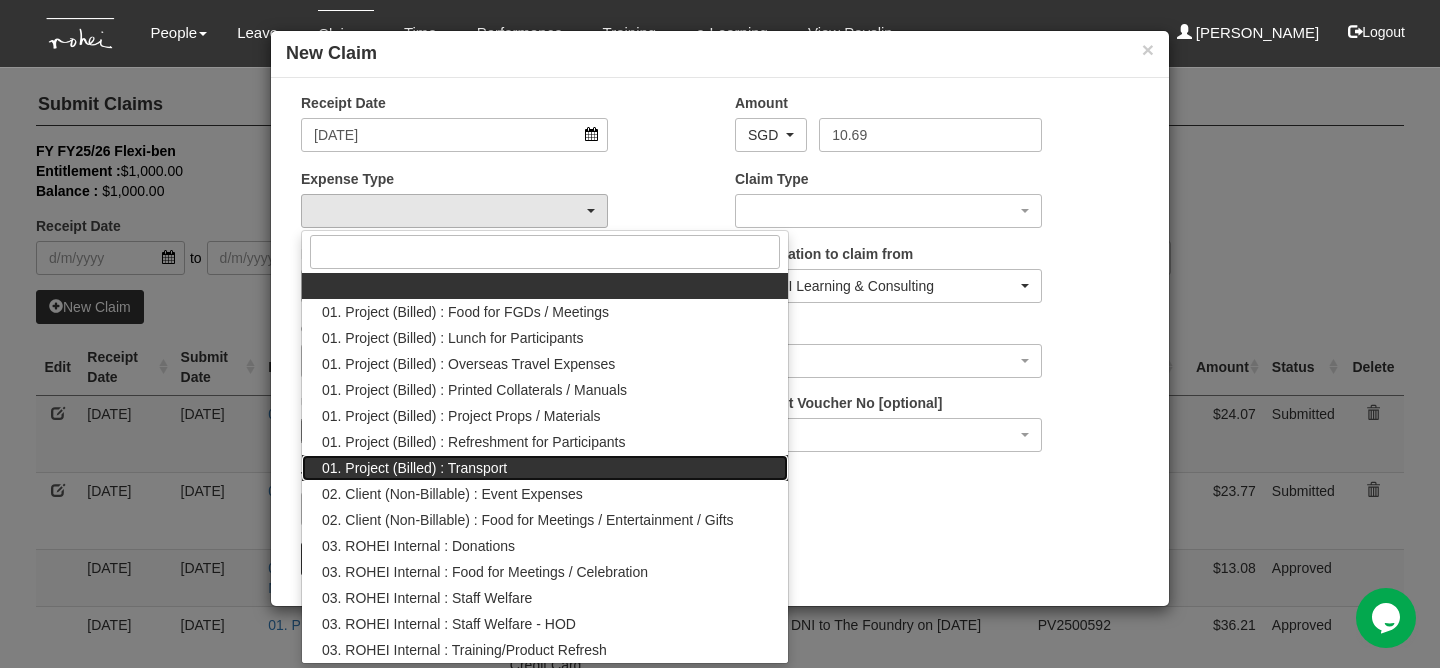 click on "01. Project (Billed) : Transport" at bounding box center [545, 468] 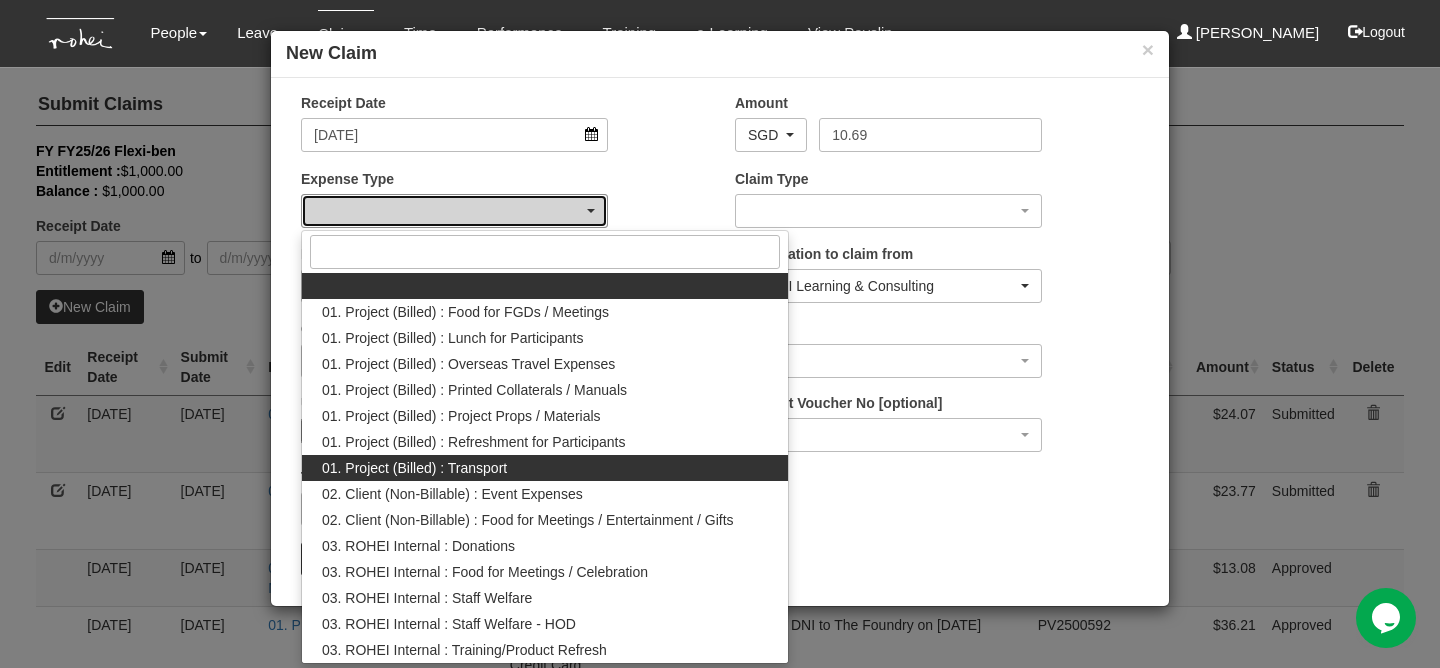 select on "135" 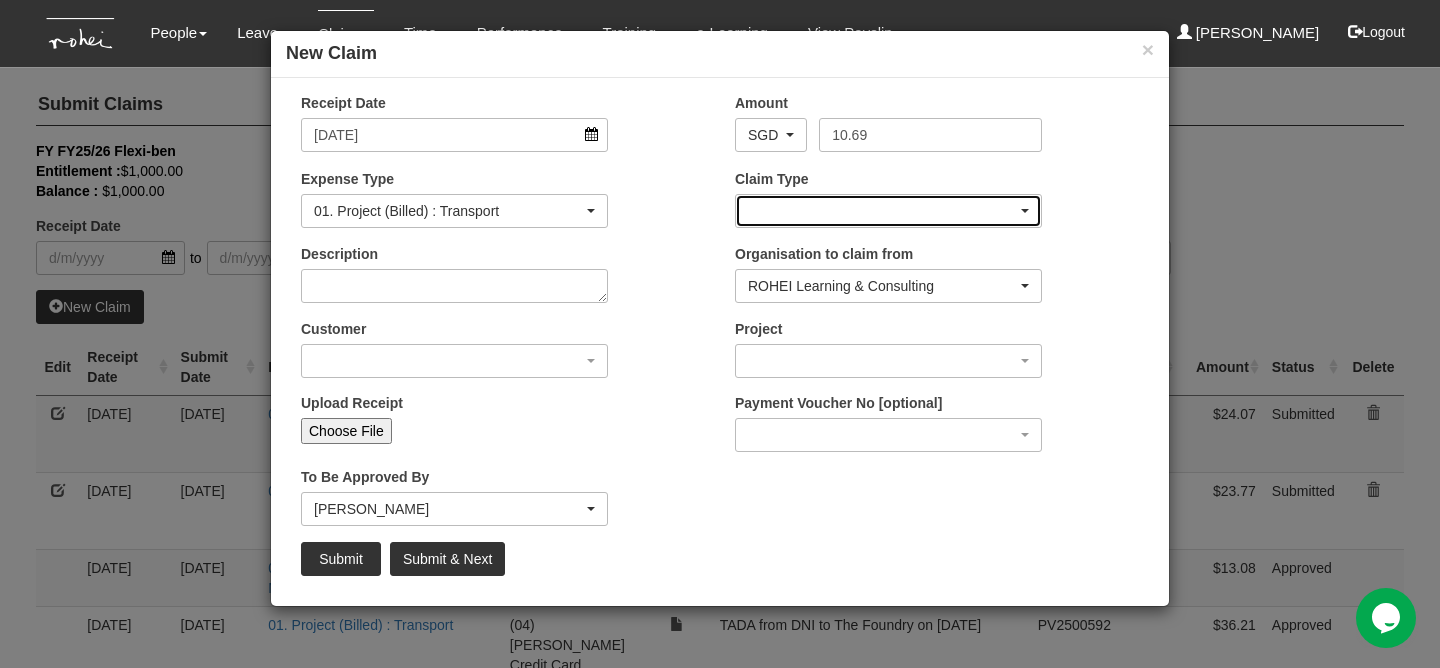 click at bounding box center (888, 211) 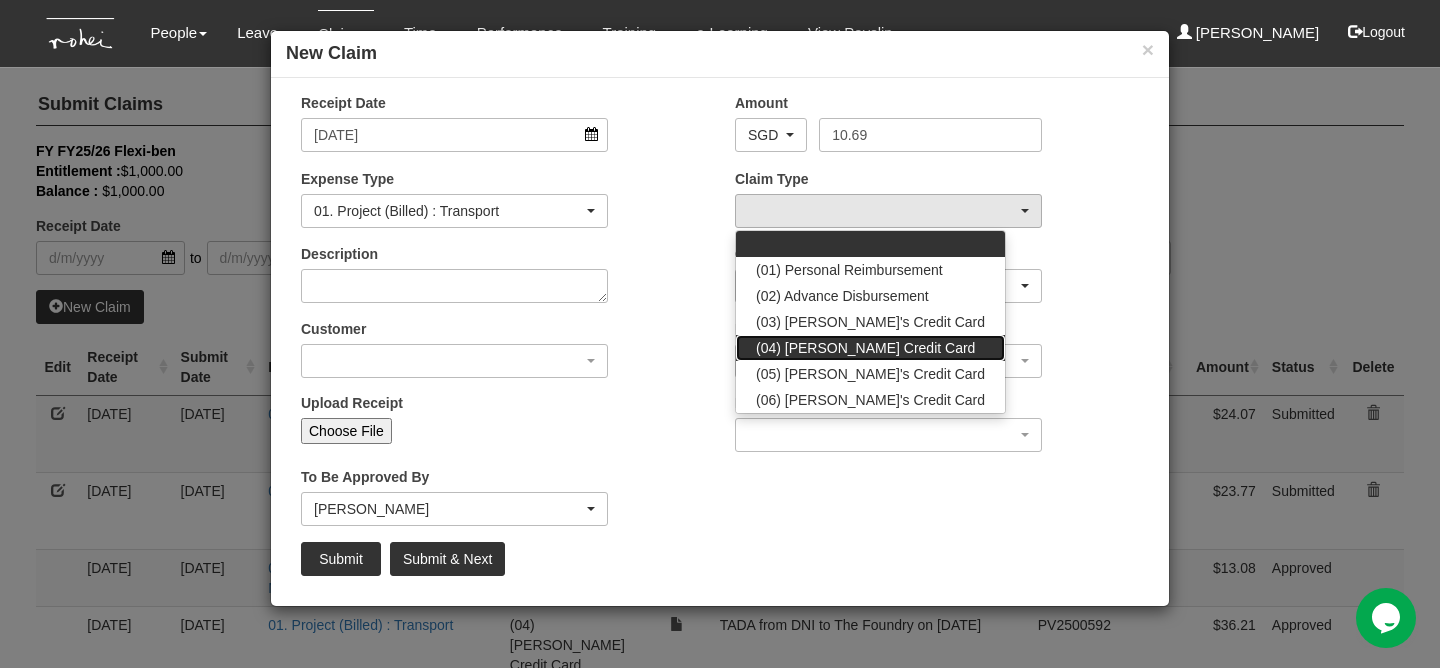 click on "(04) [PERSON_NAME] Credit Card" at bounding box center (865, 348) 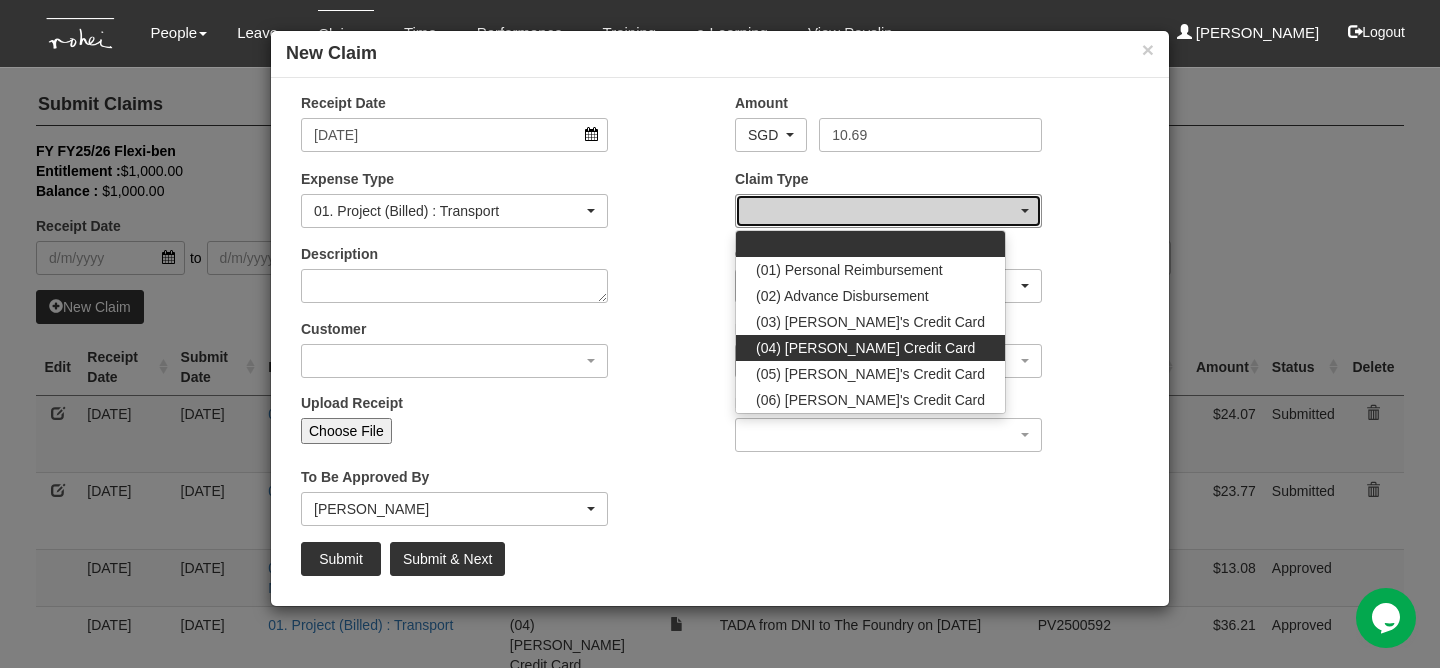select on "16" 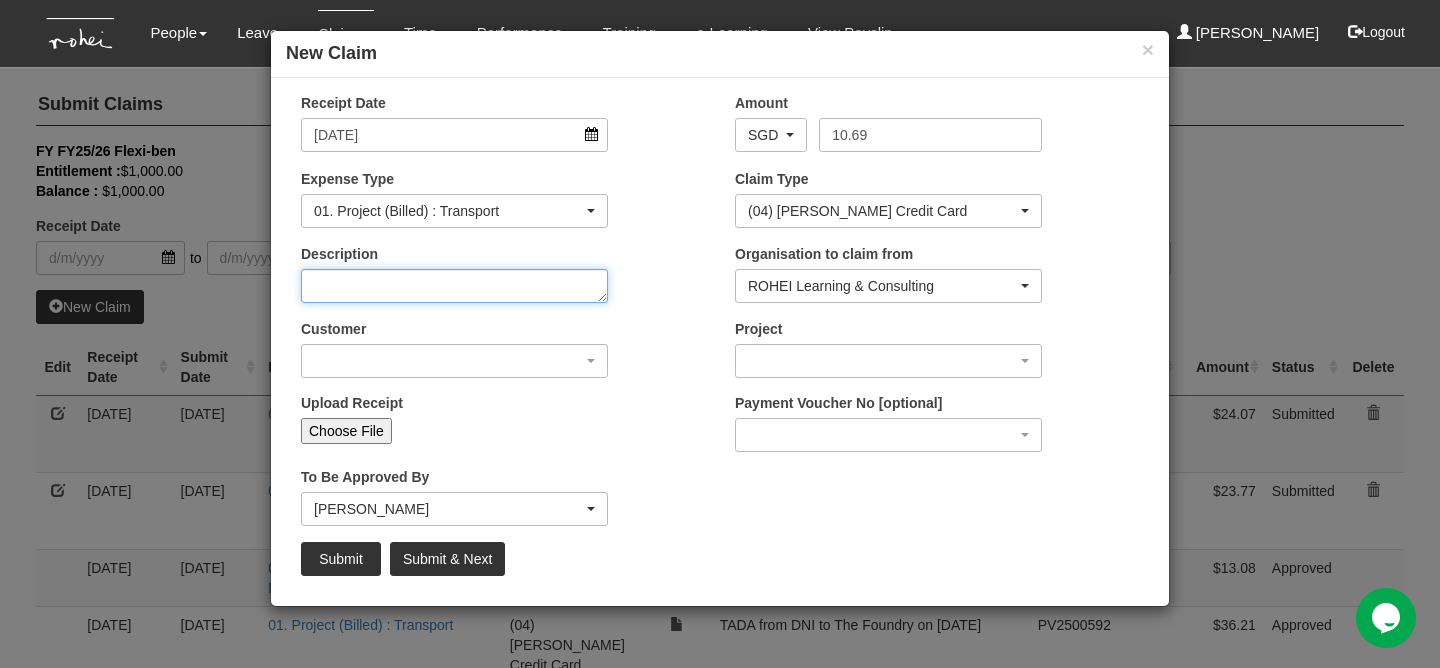 click on "Description" at bounding box center (454, 286) 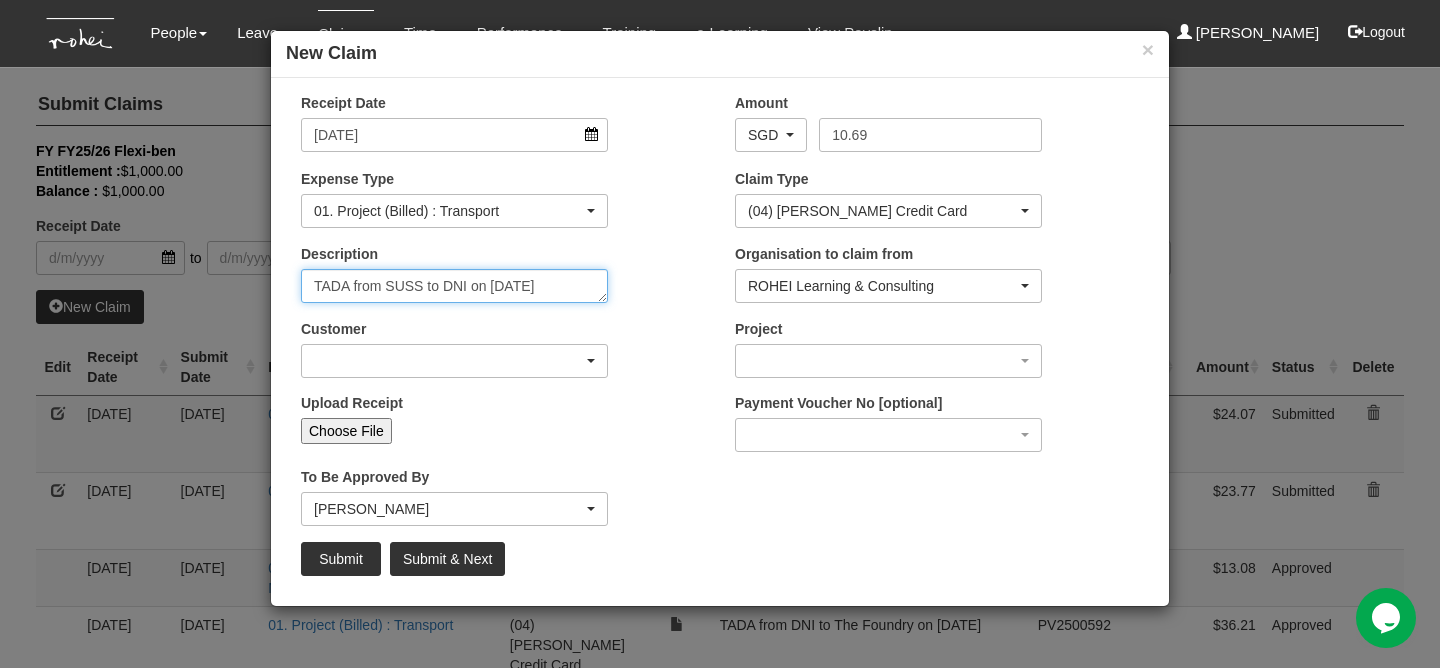 type on "TADA from SUSS to DNI on [DATE]" 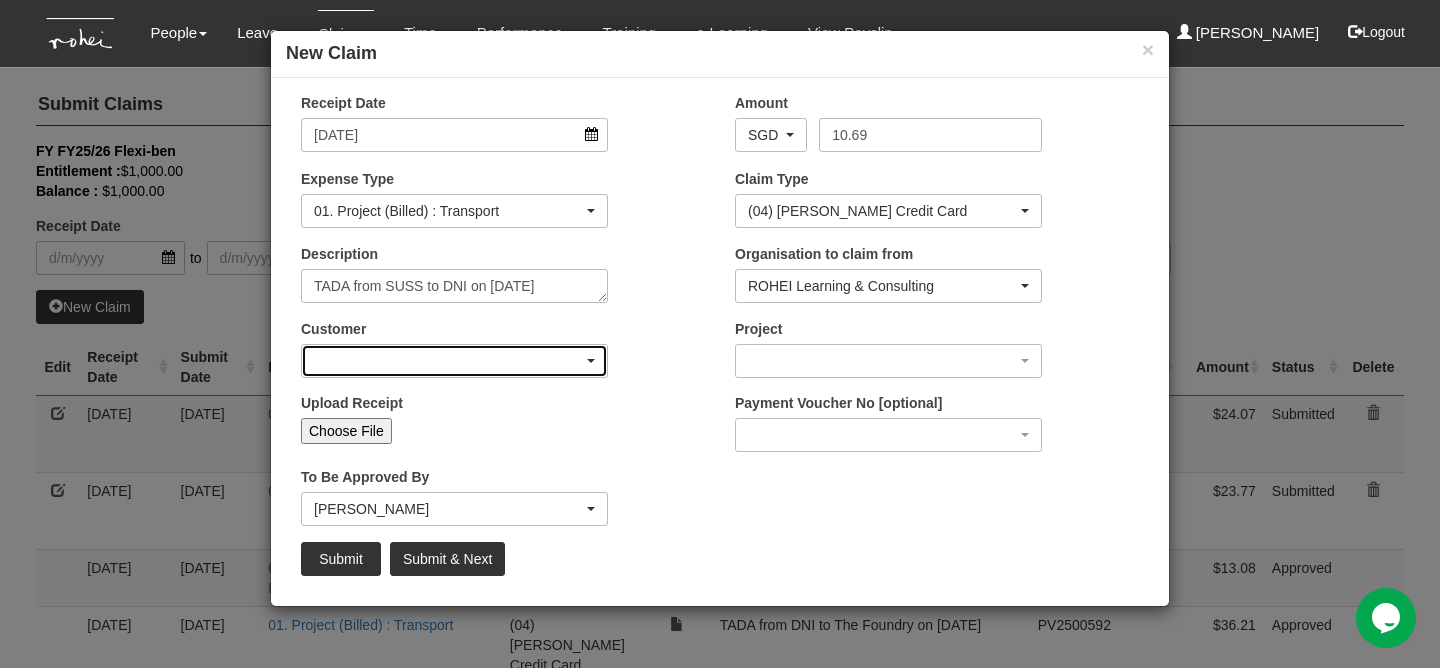 click at bounding box center [454, 361] 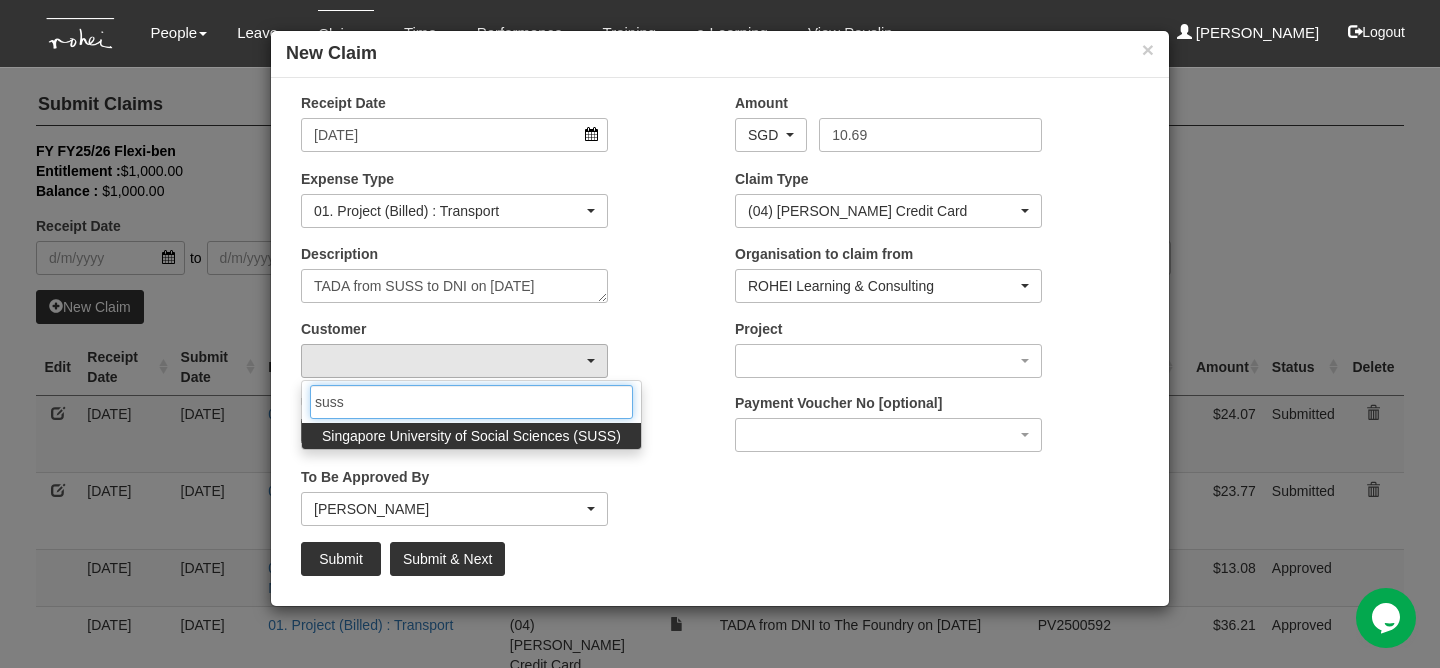 type on "suss" 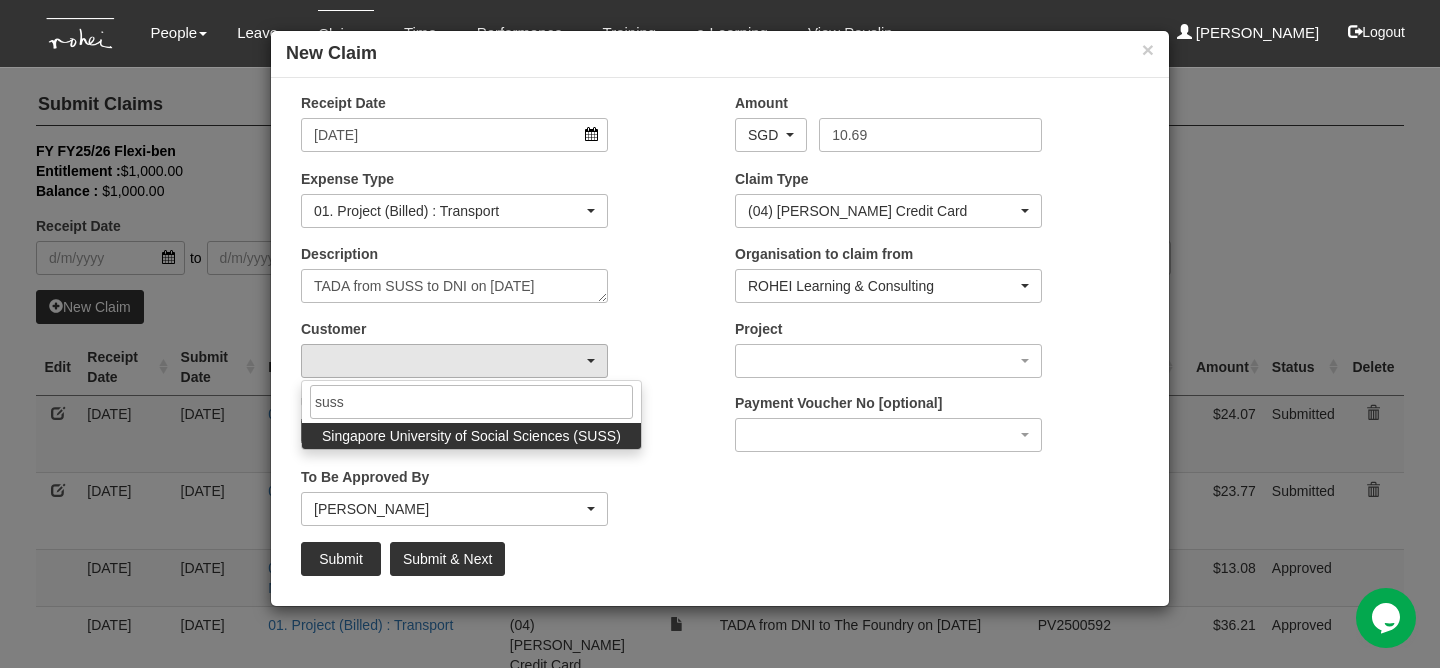click on "Singapore University of Social Sciences (SUSS)" at bounding box center [471, 436] 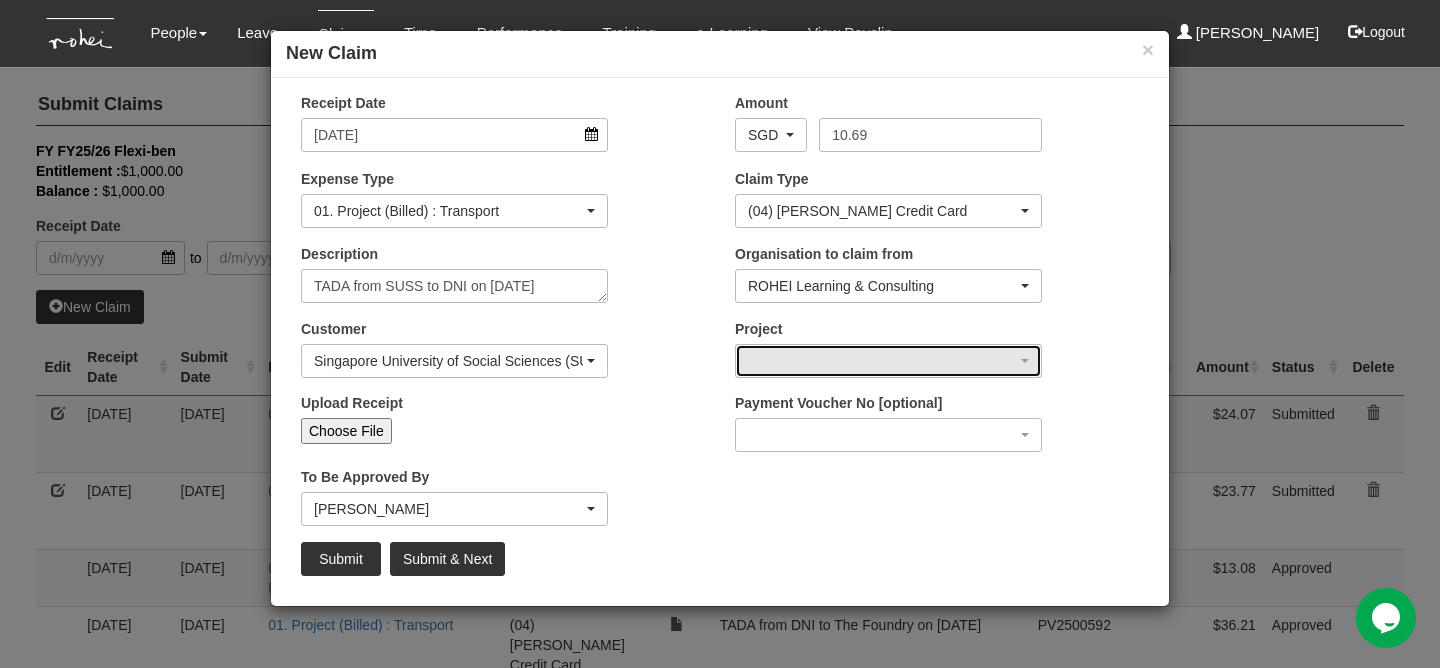 click at bounding box center [888, 361] 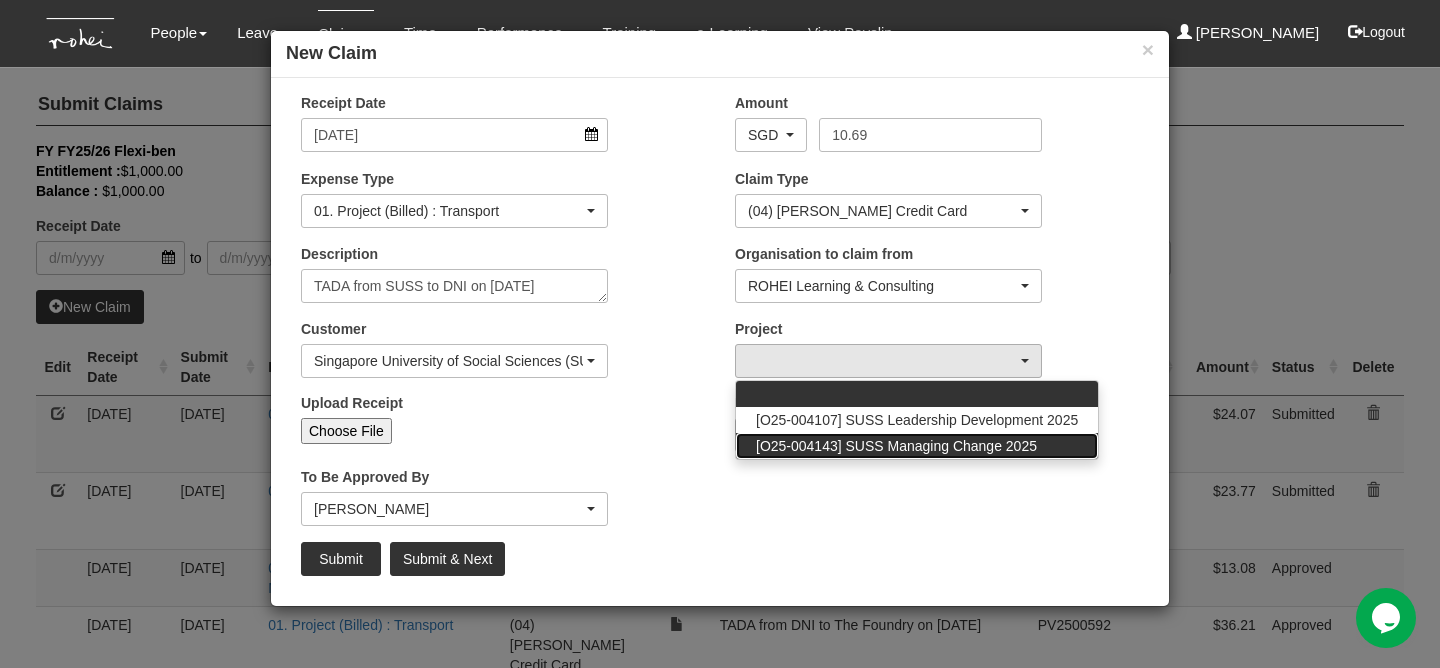 click on "[O25-004143] SUSS Managing Change 2025" at bounding box center [896, 446] 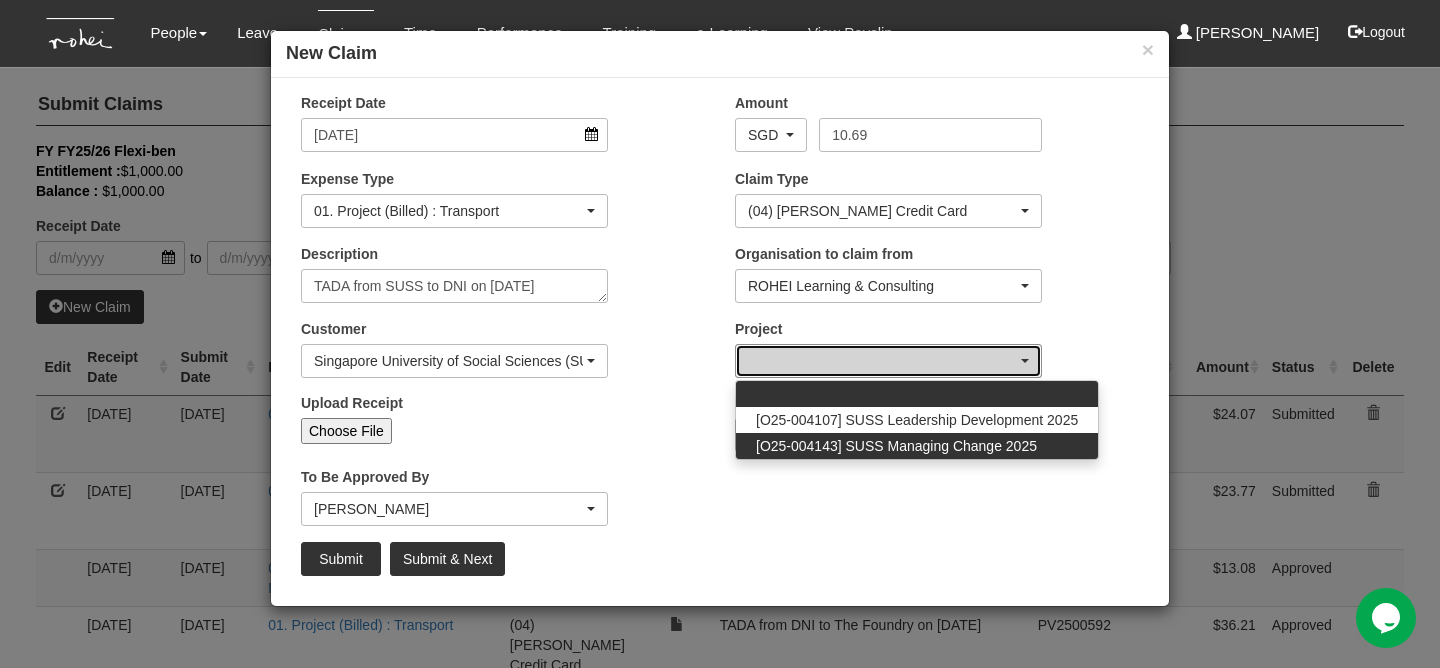 select on "2771" 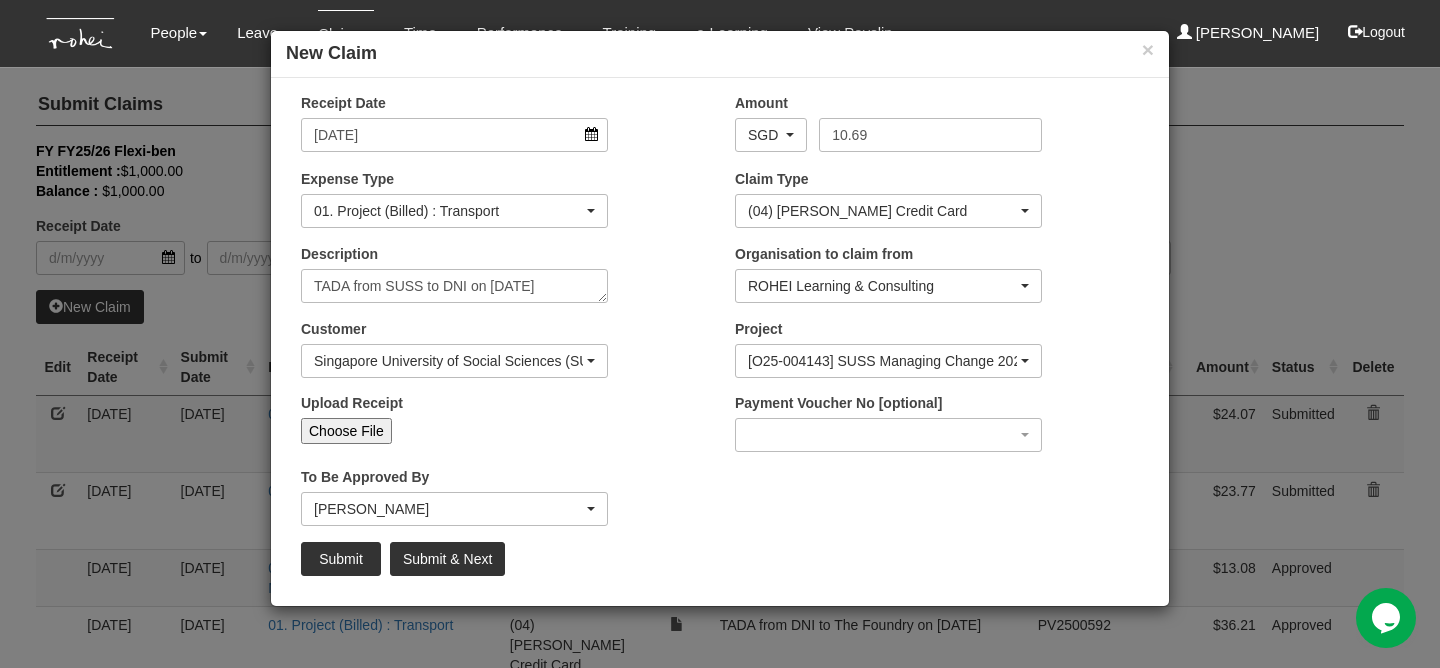 click on "Choose File" at bounding box center [346, 431] 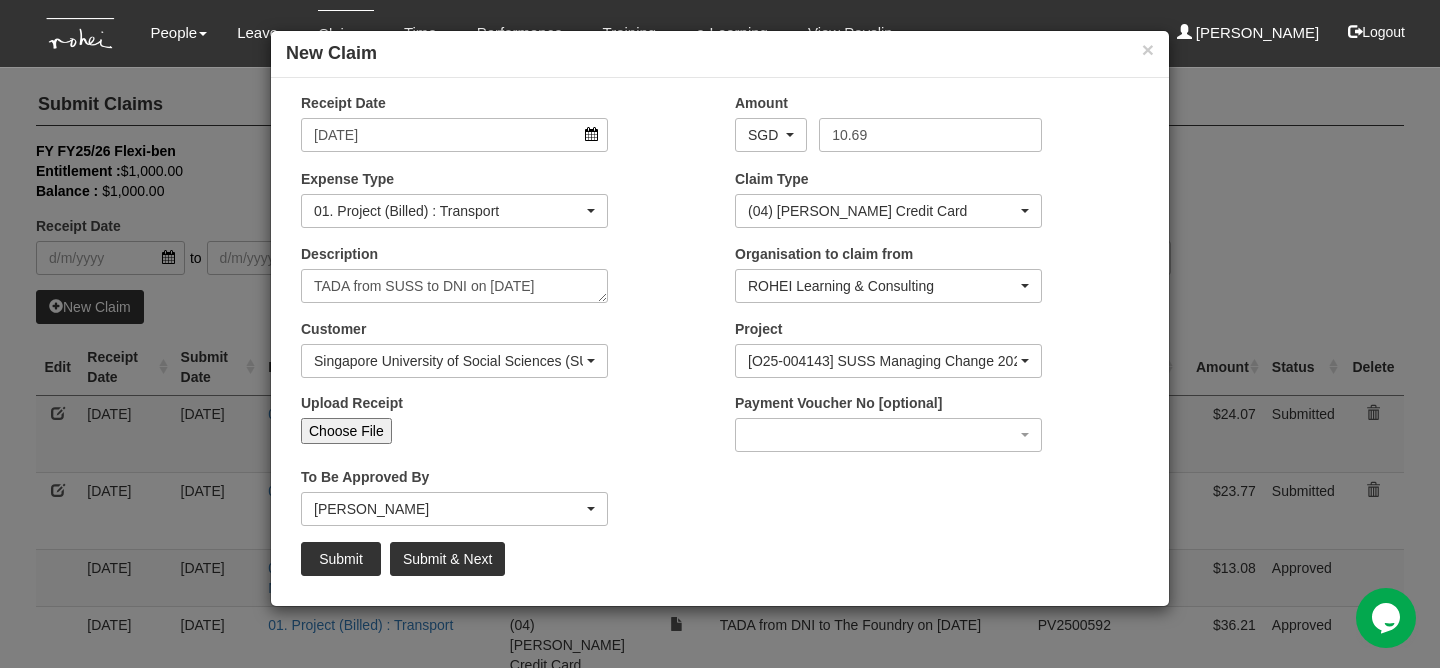type on "C:\fakepath\[DATE] SUSS MES Run 1 (2).png" 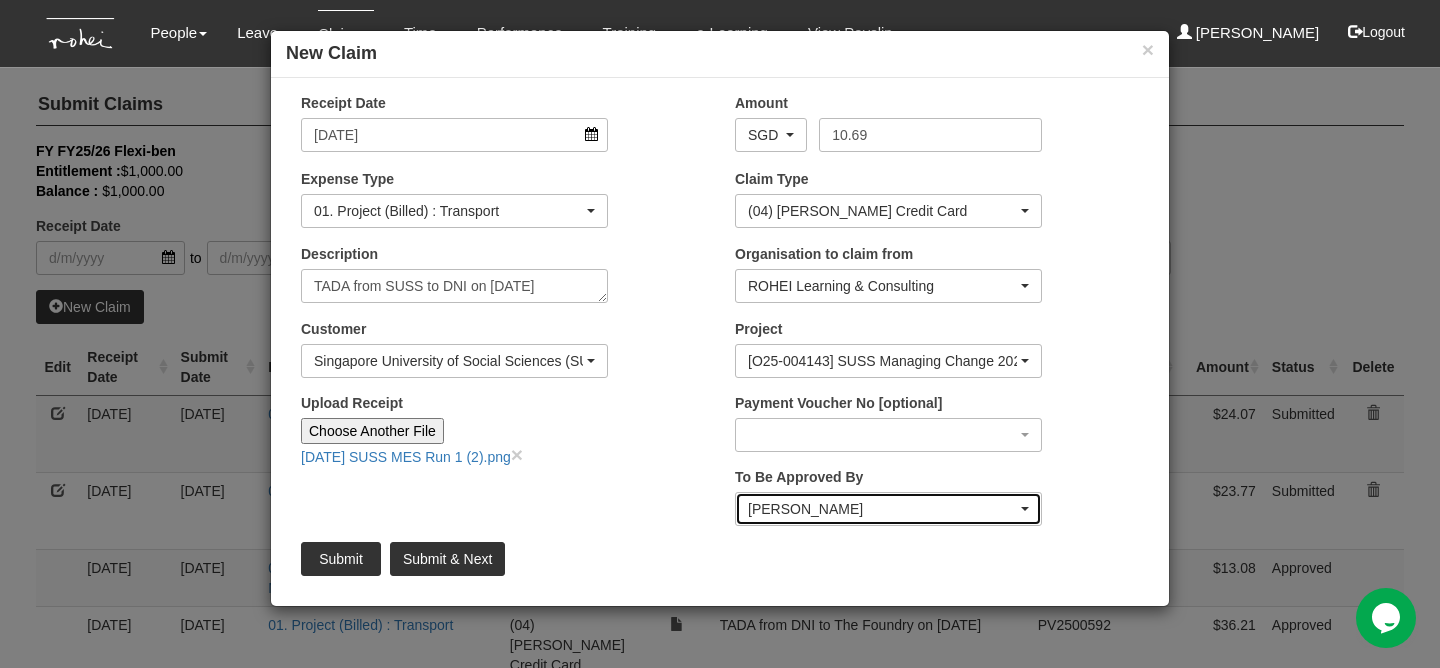 click on "[PERSON_NAME]" at bounding box center [882, 509] 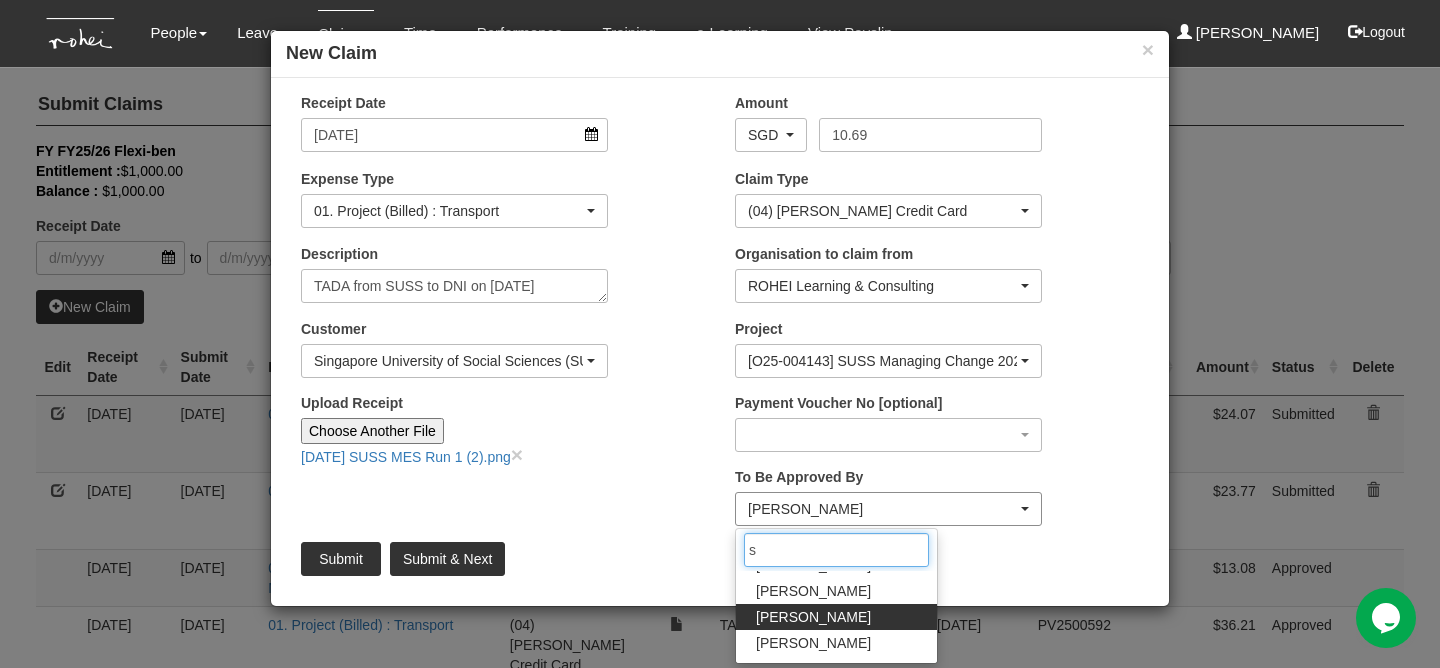scroll, scrollTop: 0, scrollLeft: 0, axis: both 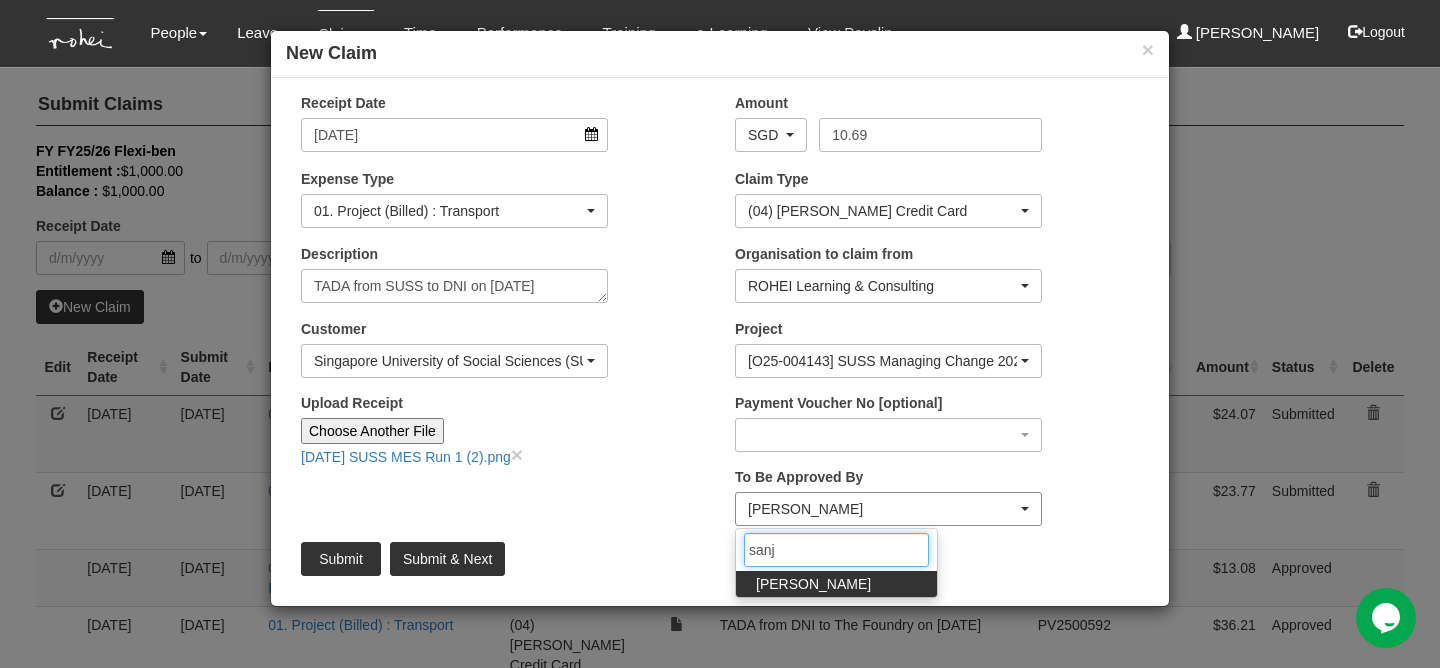 type on "sanji" 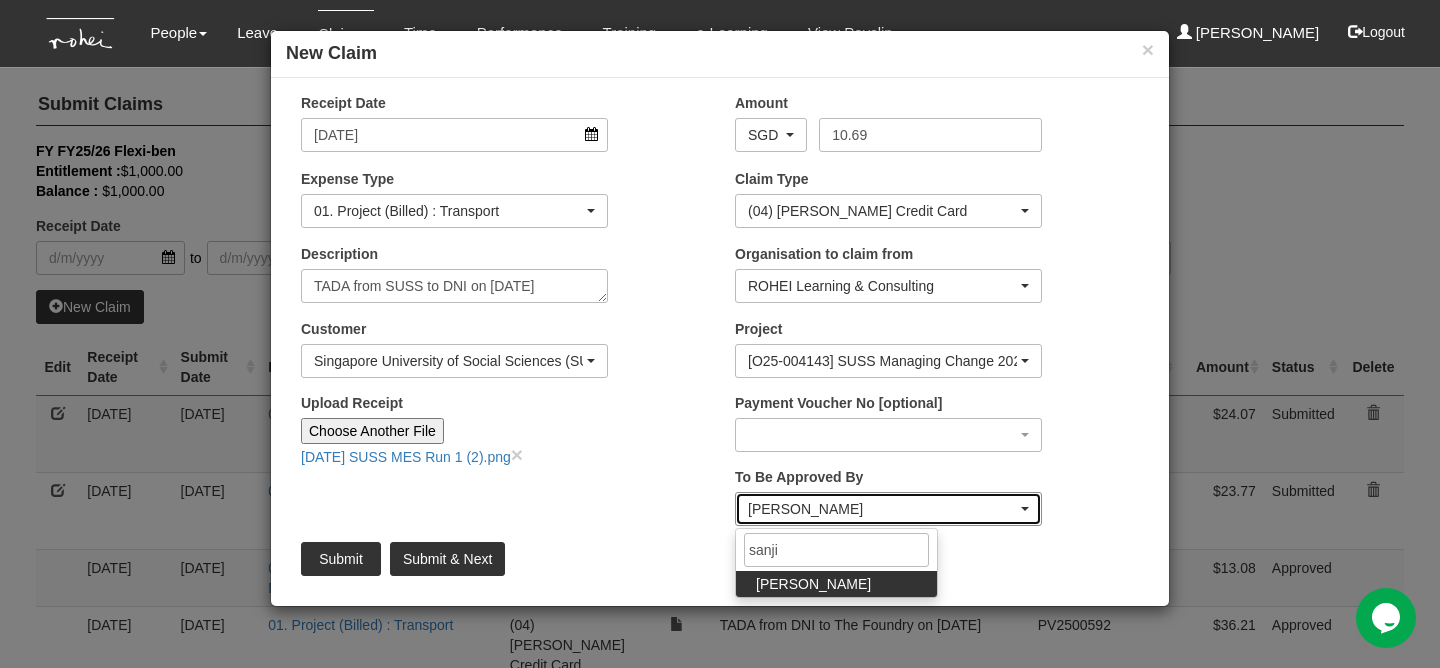 select on "5e225cdc-7ce9-465a-9503-99e8ed4cc44e" 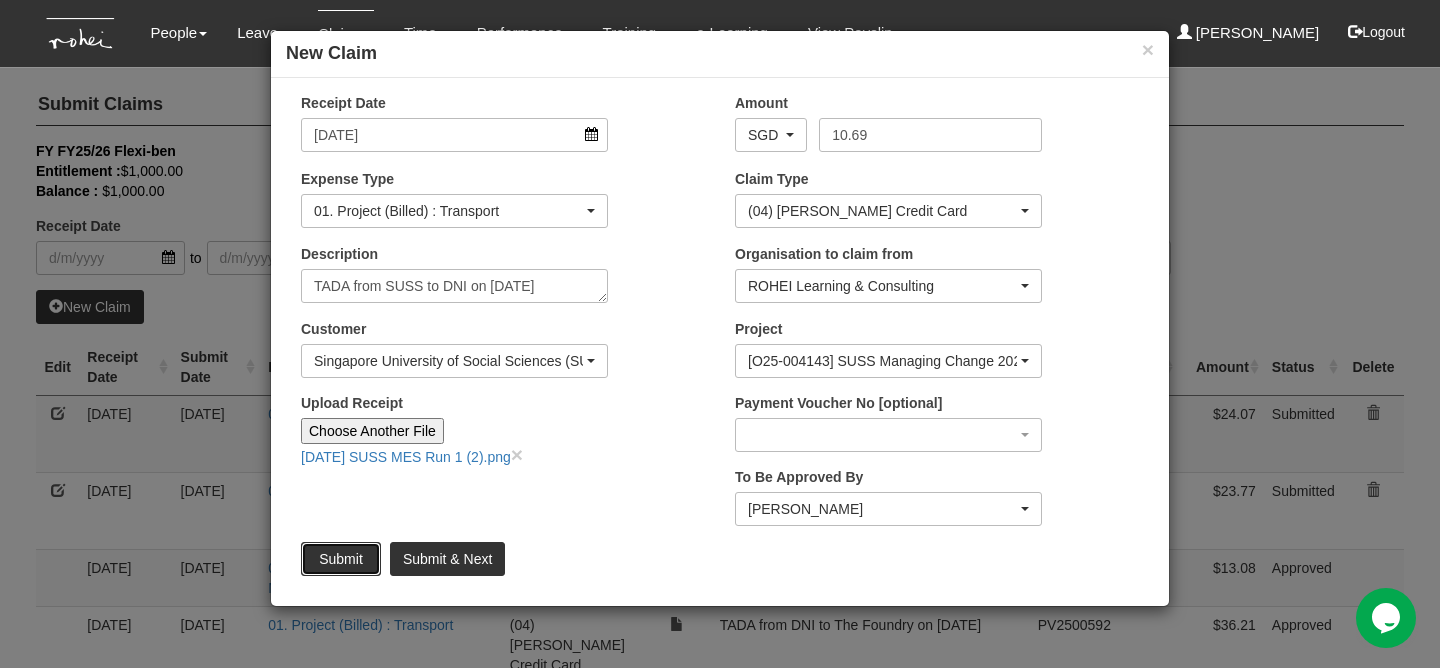 click on "Submit" at bounding box center (341, 559) 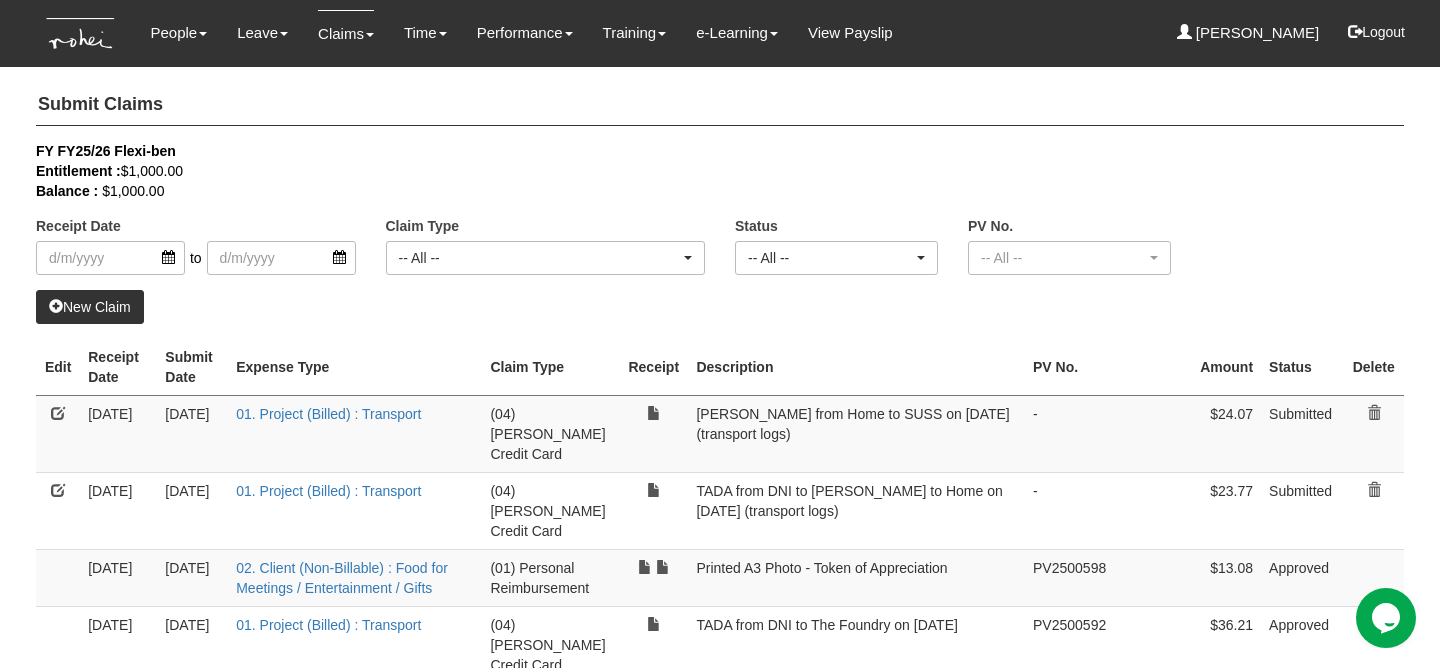 select on "50" 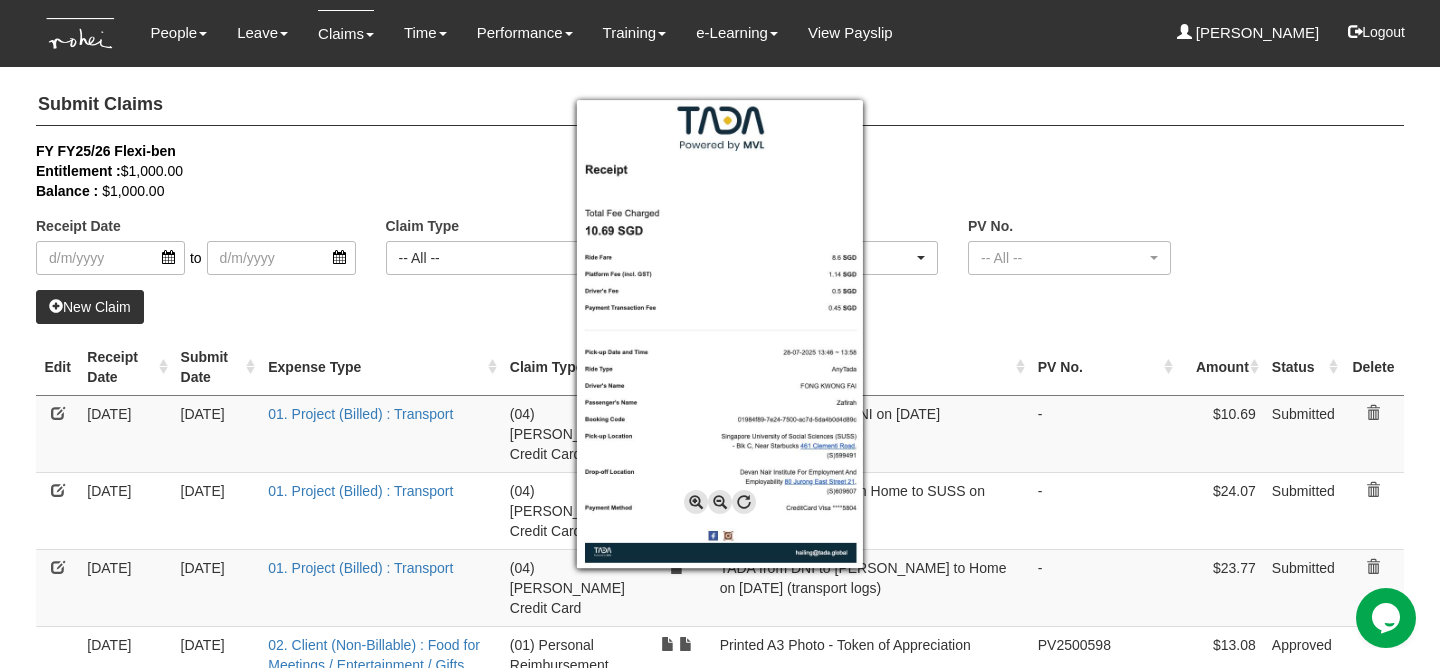 click at bounding box center [720, 334] 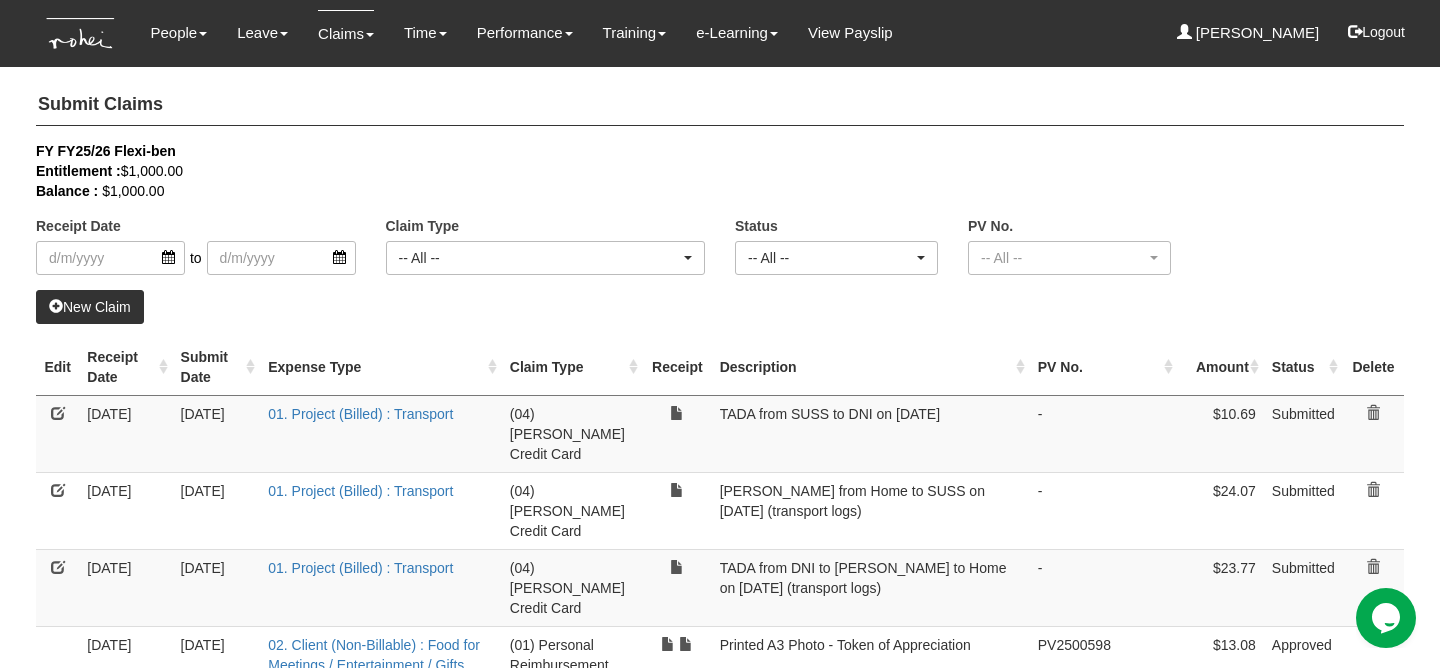 click on "New Claim" at bounding box center (90, 307) 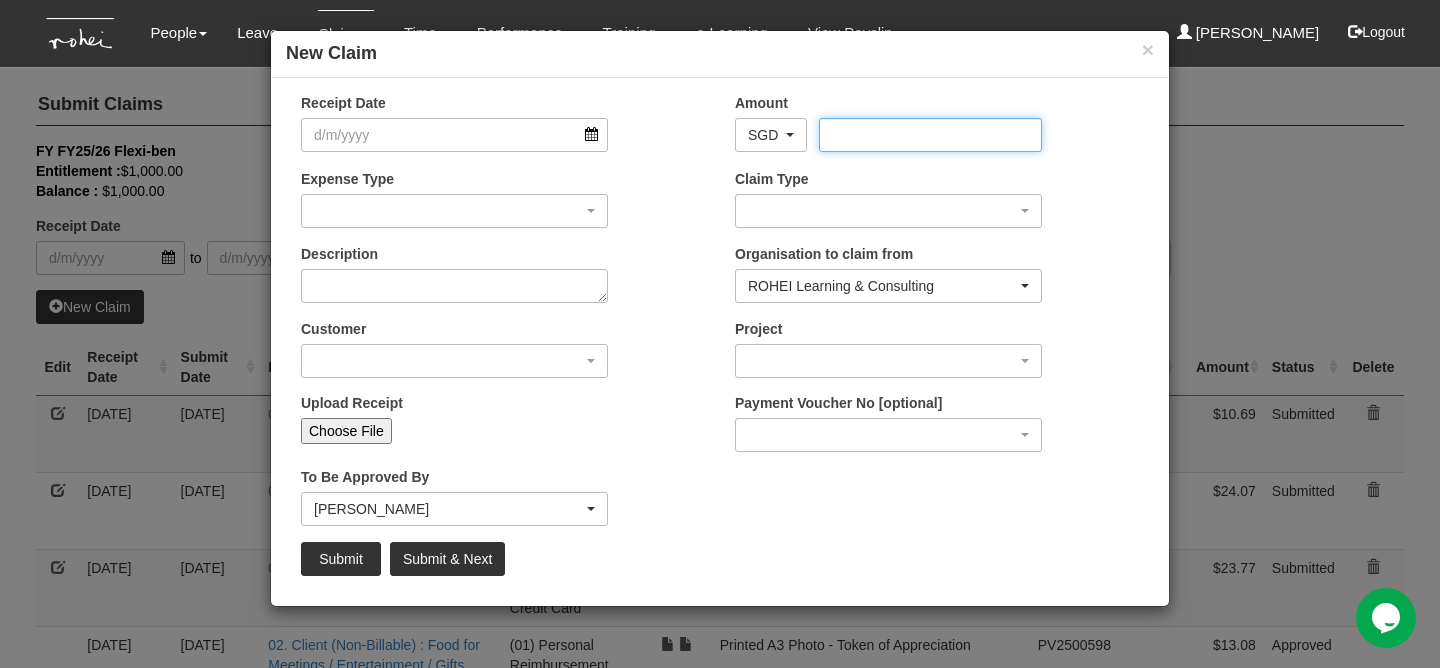 click on "Amount" at bounding box center [930, 135] 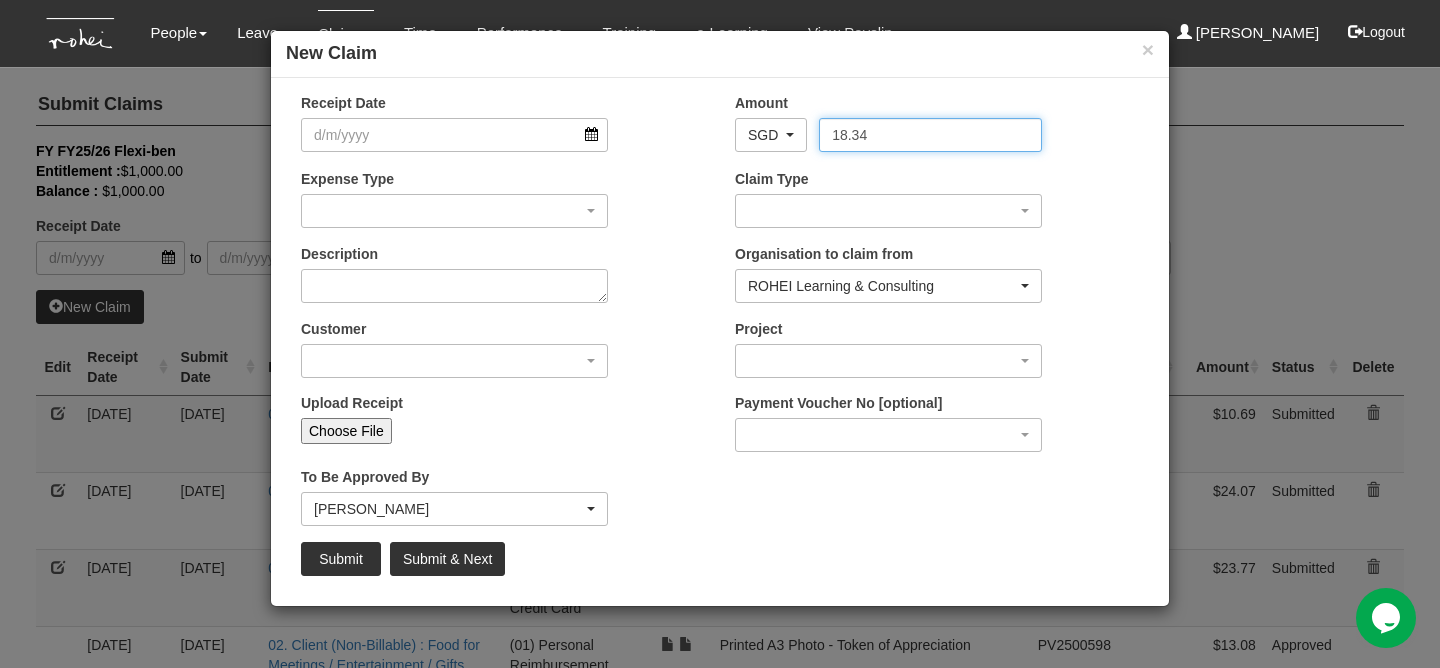 type on "18.34" 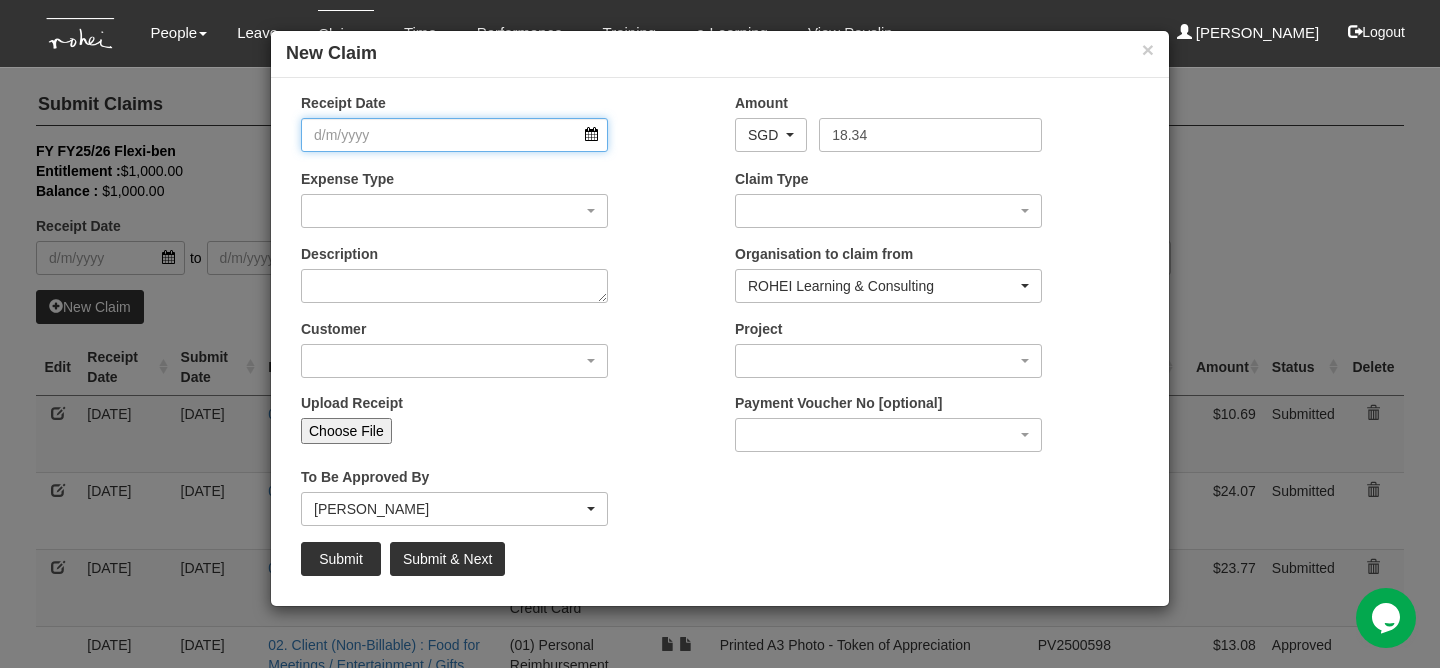 click on "Receipt Date" at bounding box center [454, 135] 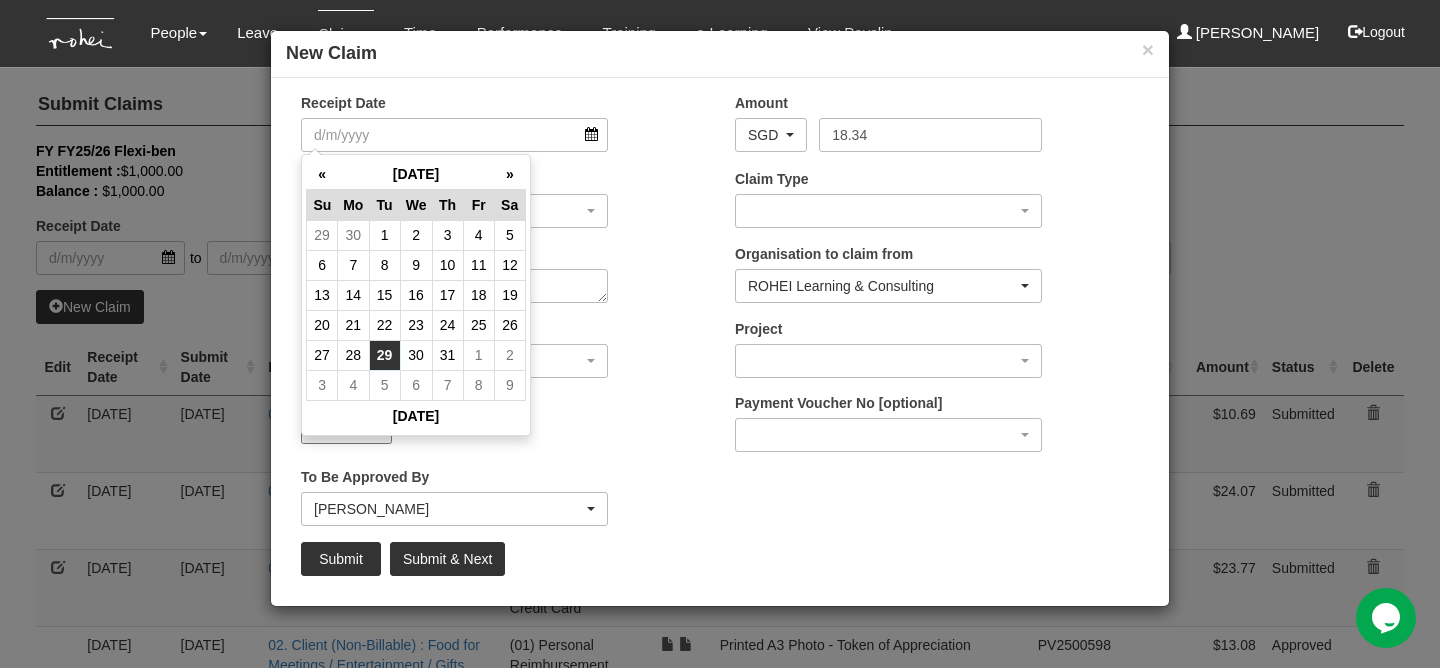 click on "29" at bounding box center (384, 355) 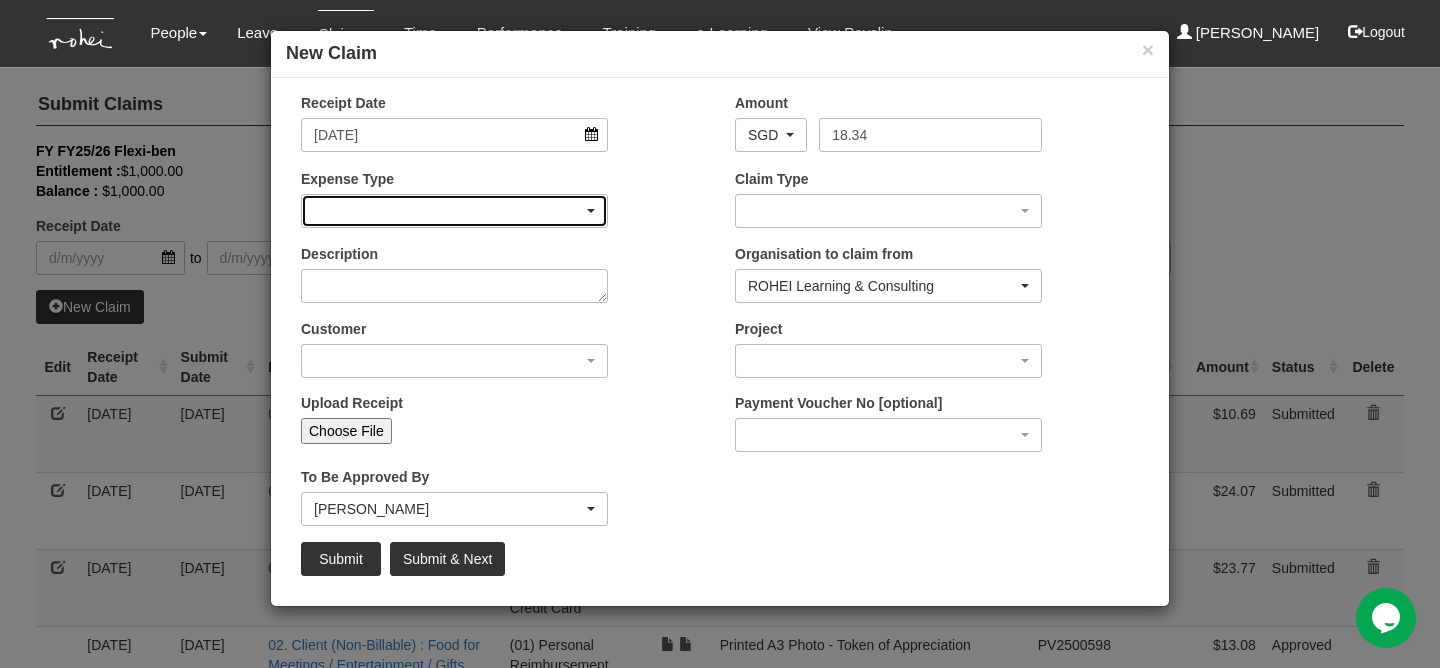 click at bounding box center [454, 211] 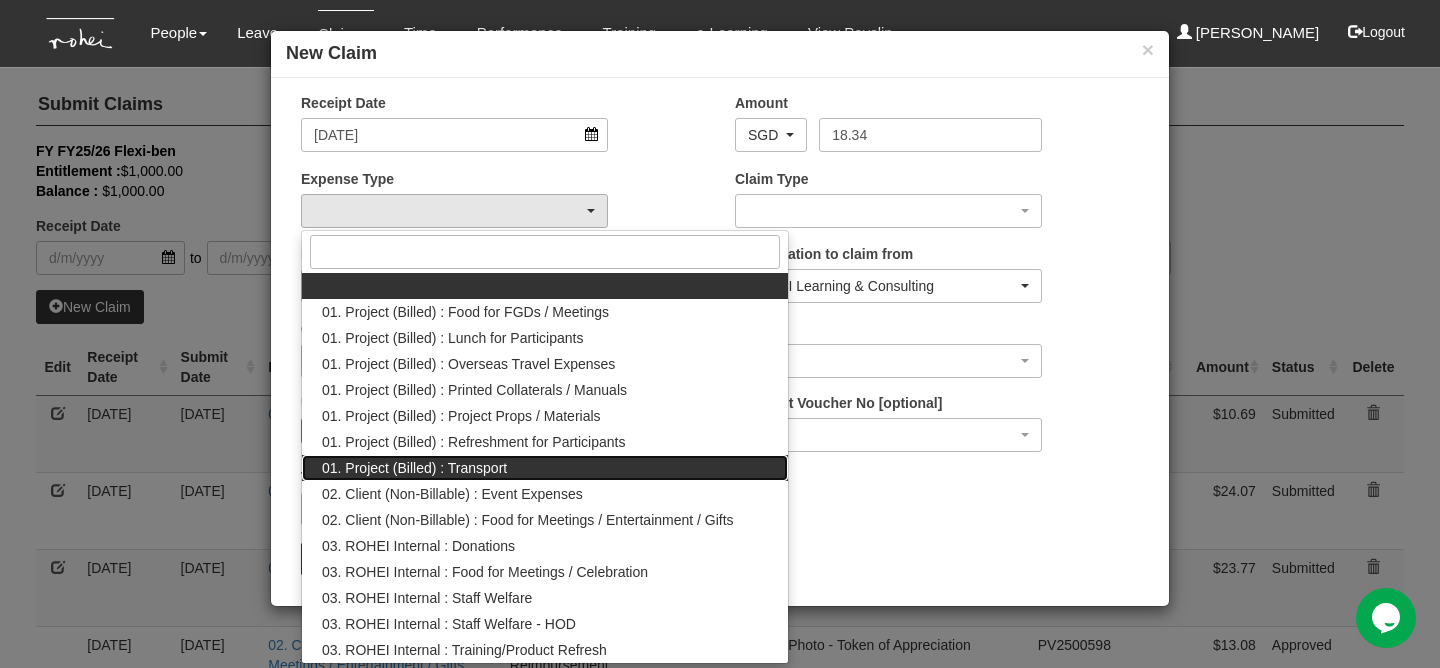 click on "01. Project (Billed) : Transport" at bounding box center [414, 468] 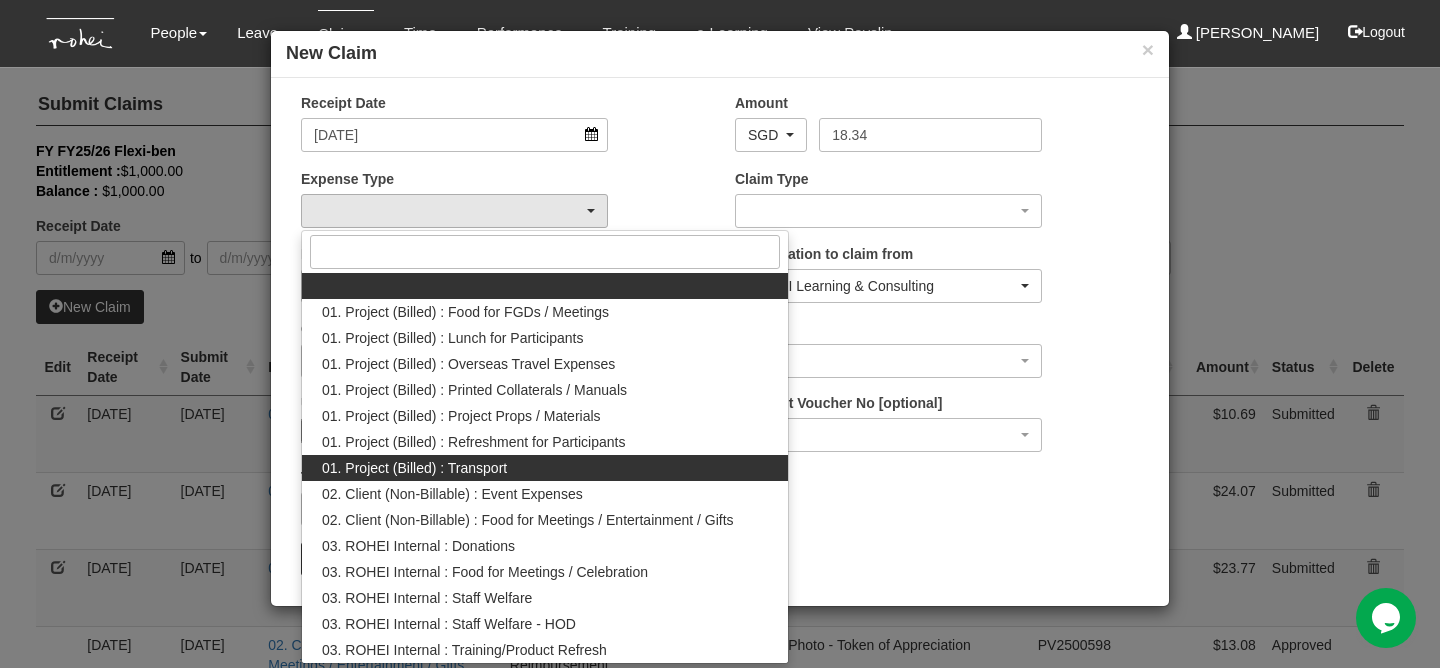 select on "135" 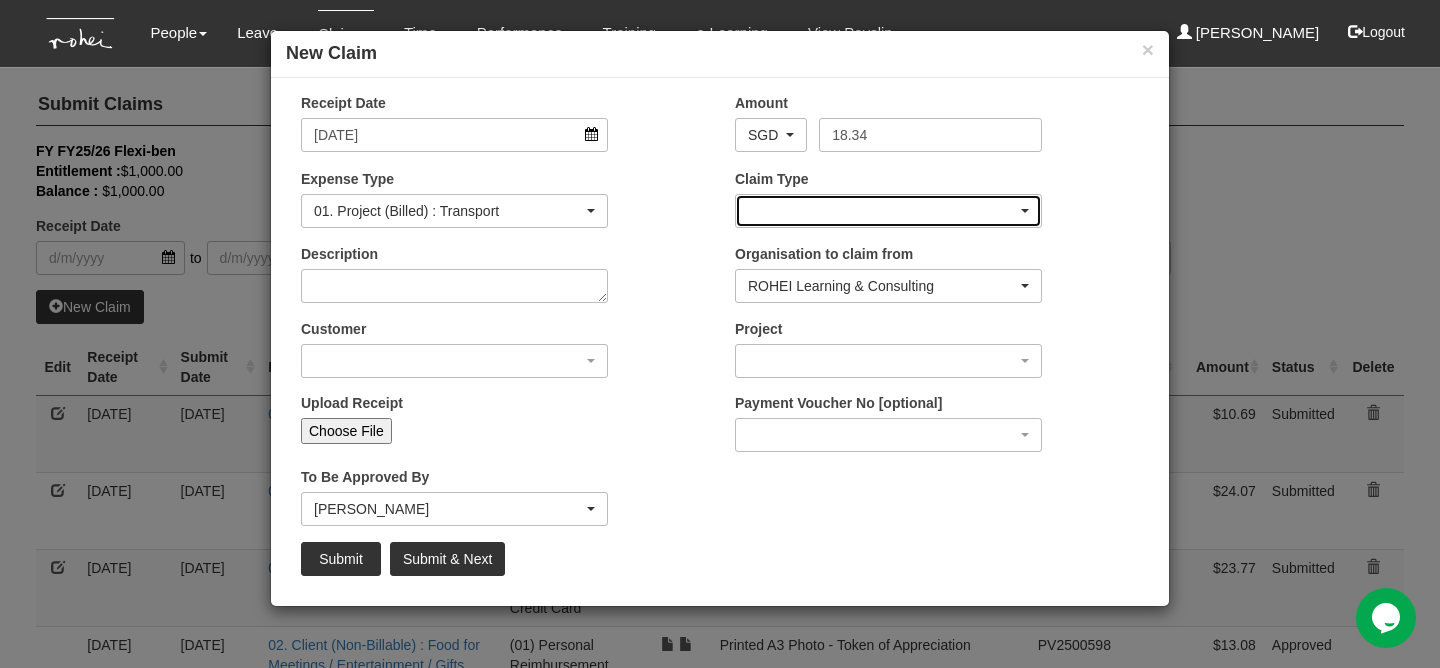 click at bounding box center [888, 211] 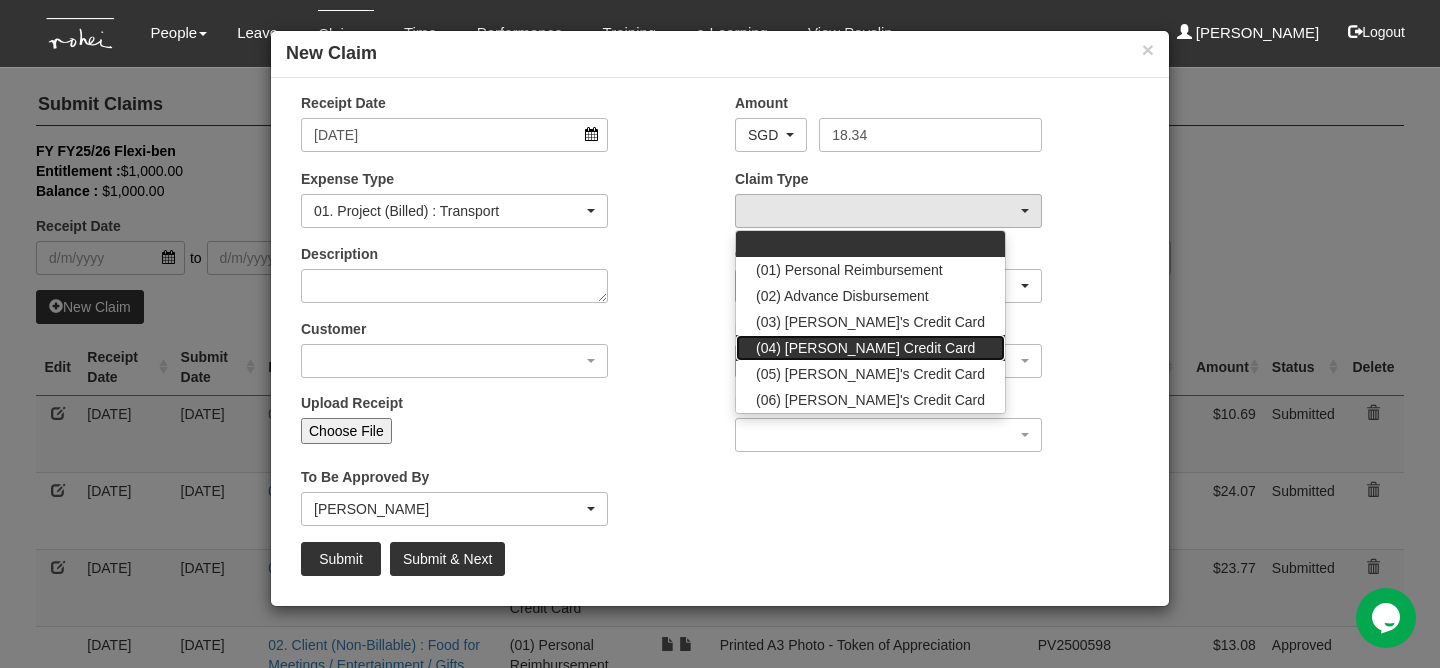 click on "(04) [PERSON_NAME] Credit Card" at bounding box center (865, 348) 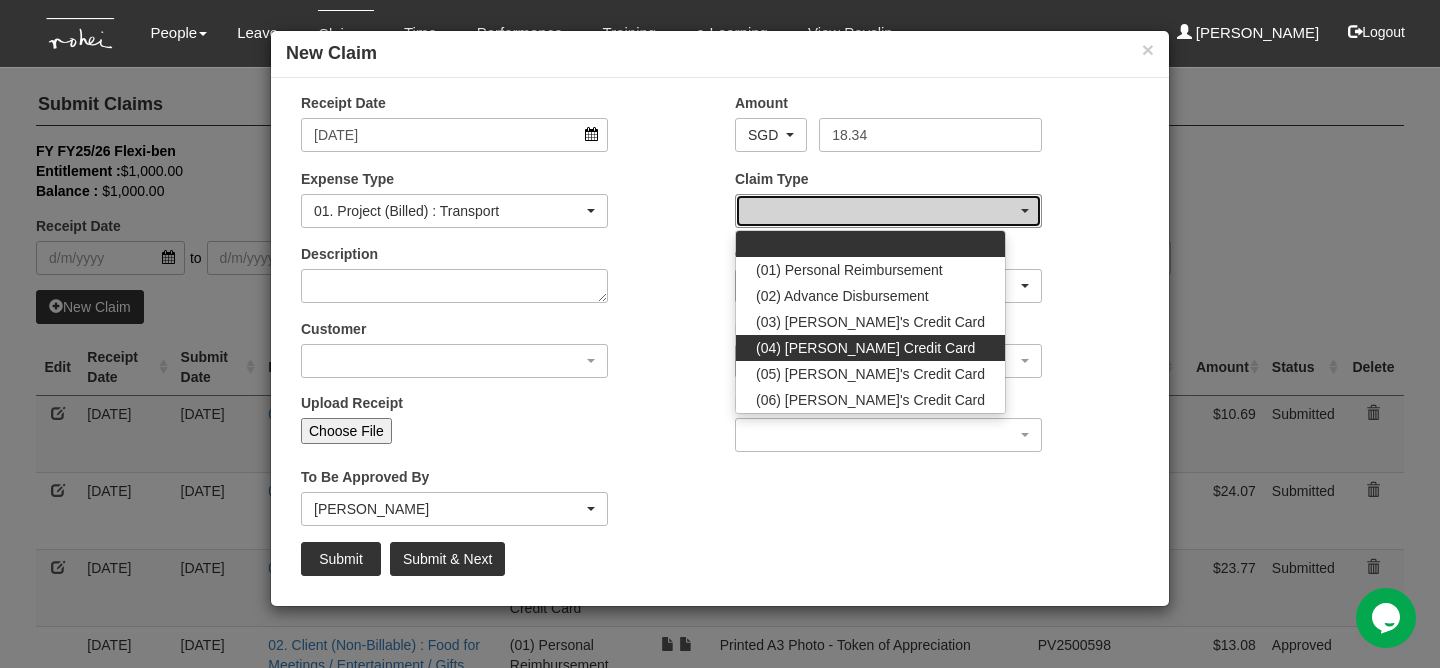 select on "16" 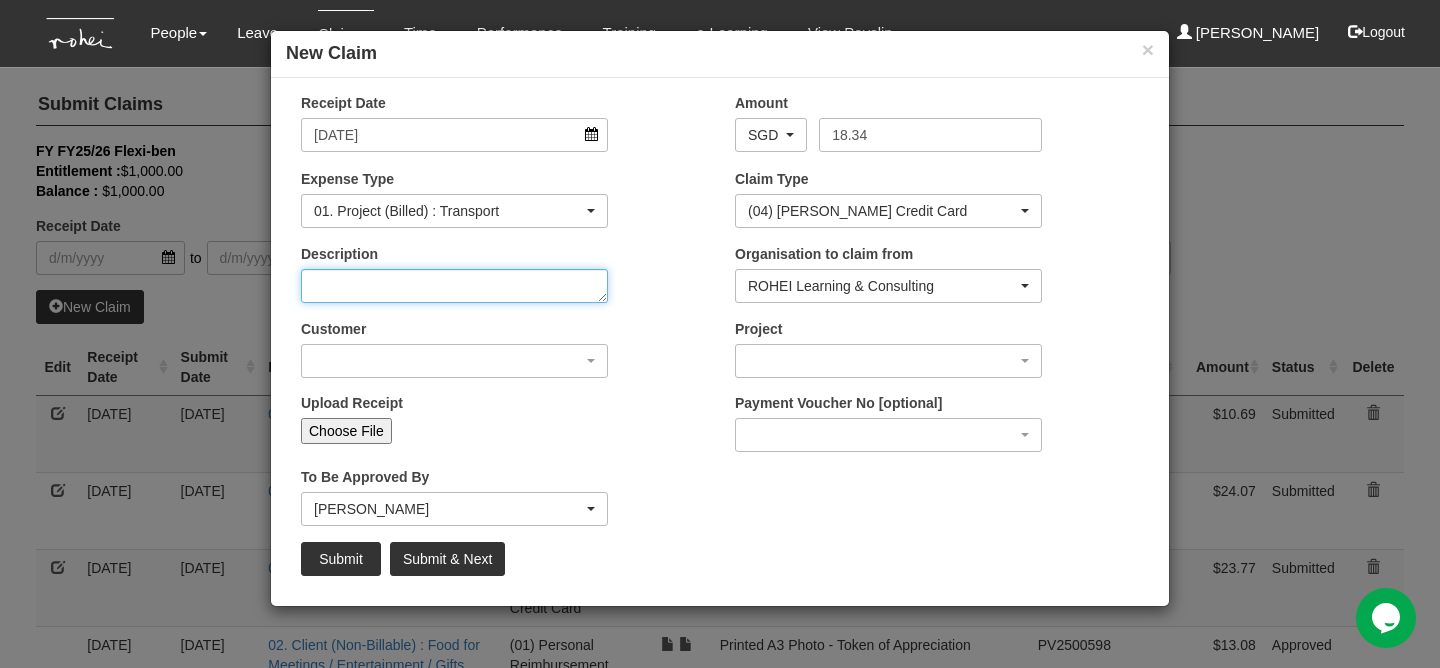 click on "Description" at bounding box center [454, 286] 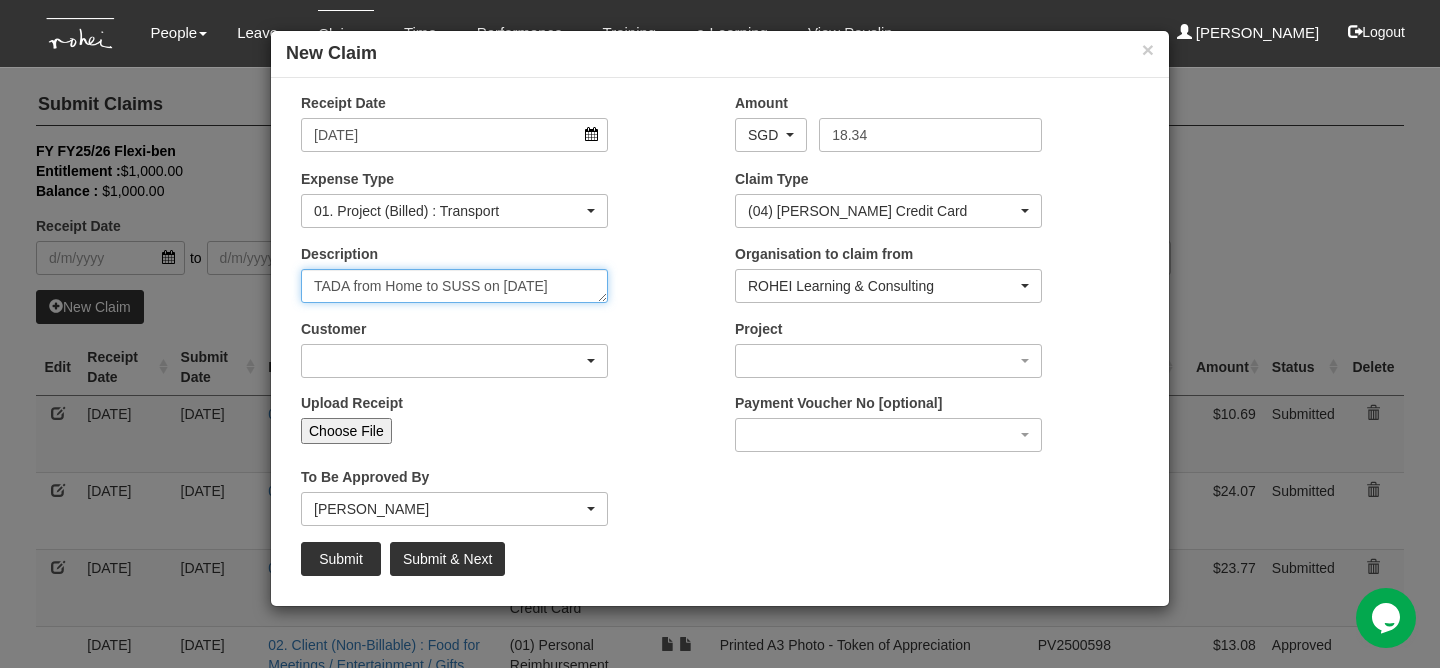 type on "TADA from Home to SUSS on [DATE]" 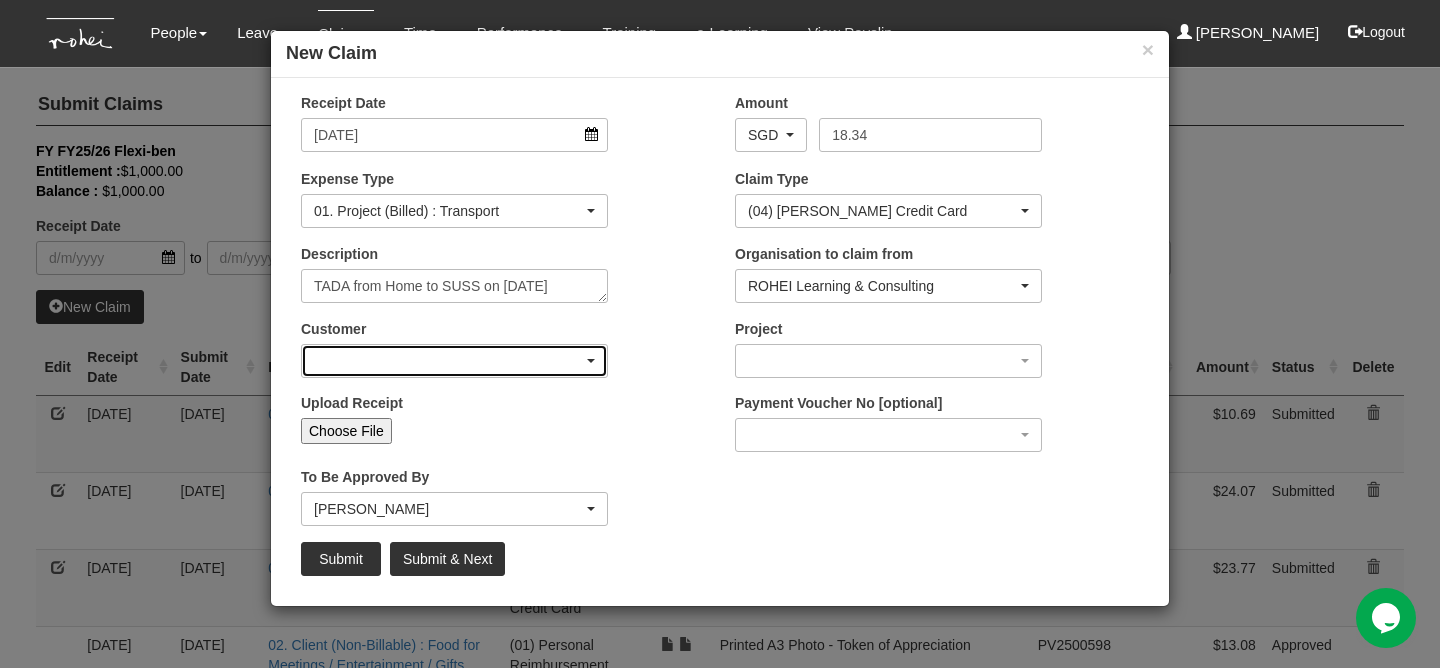click at bounding box center (454, 361) 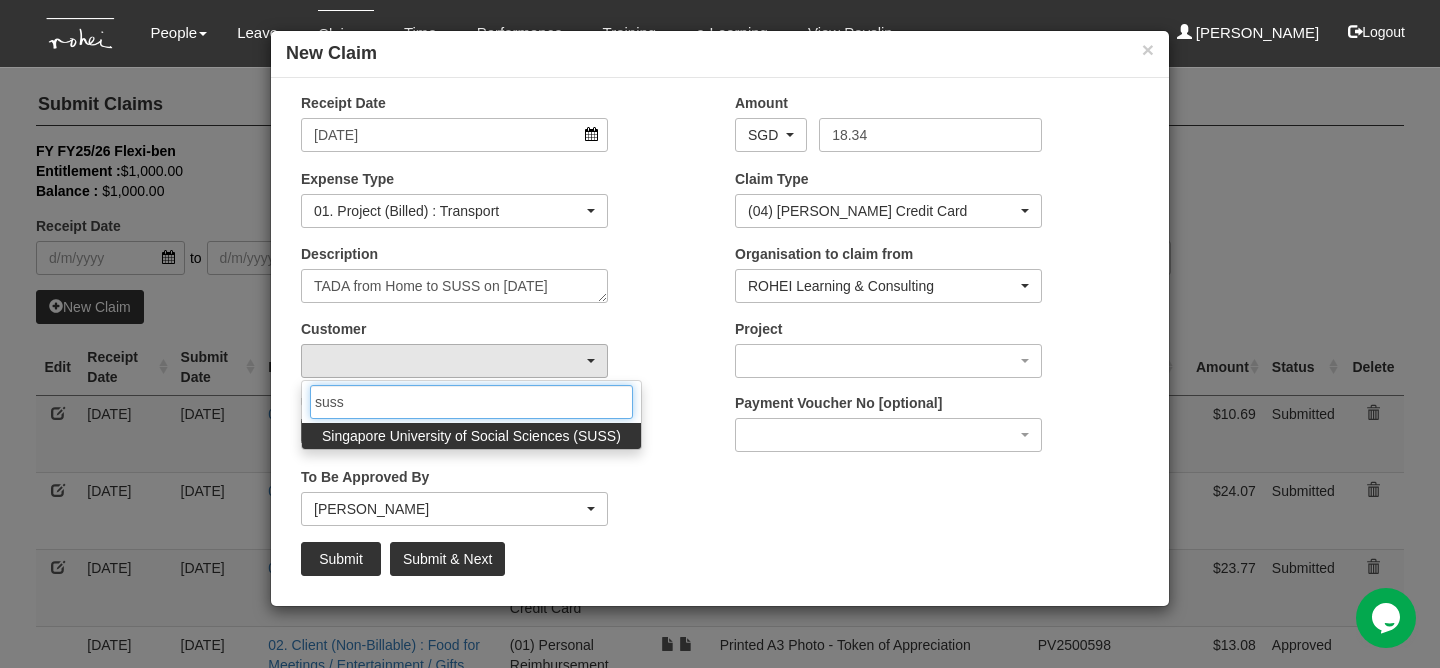 type on "suss" 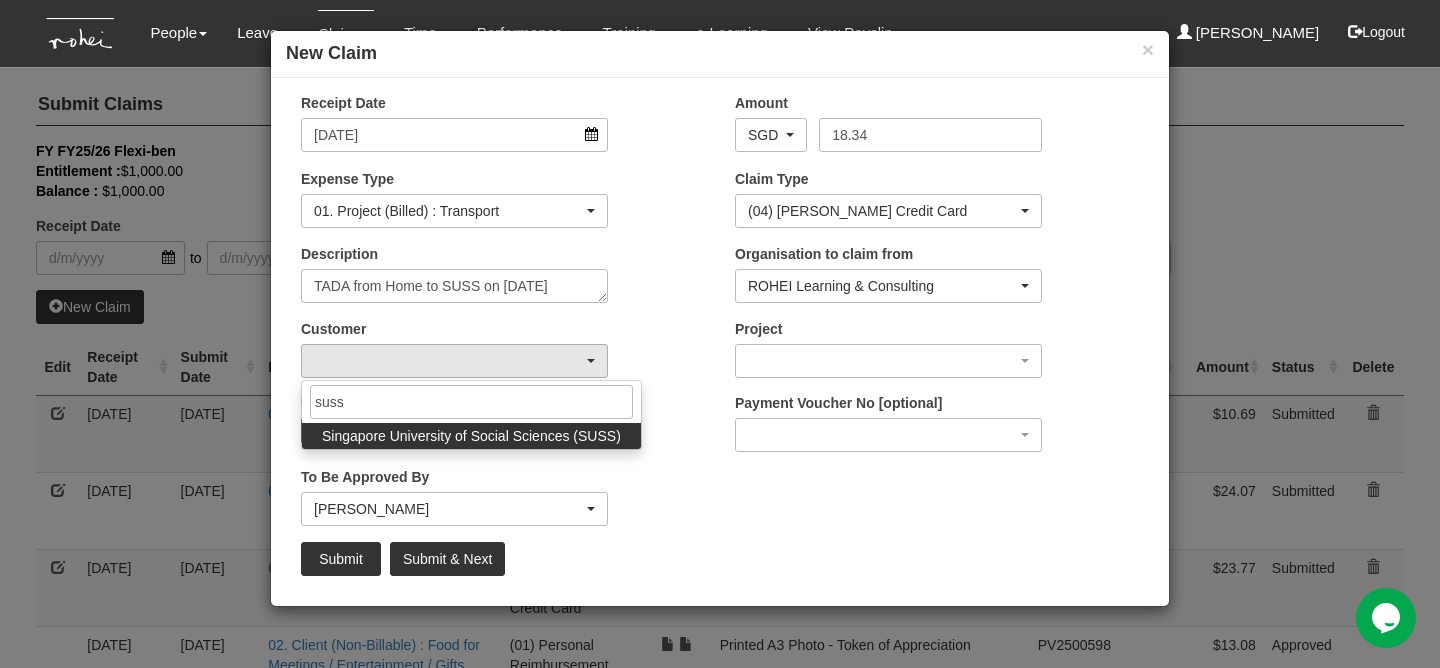 click on "Singapore University of Social Sciences (SUSS)" at bounding box center [471, 436] 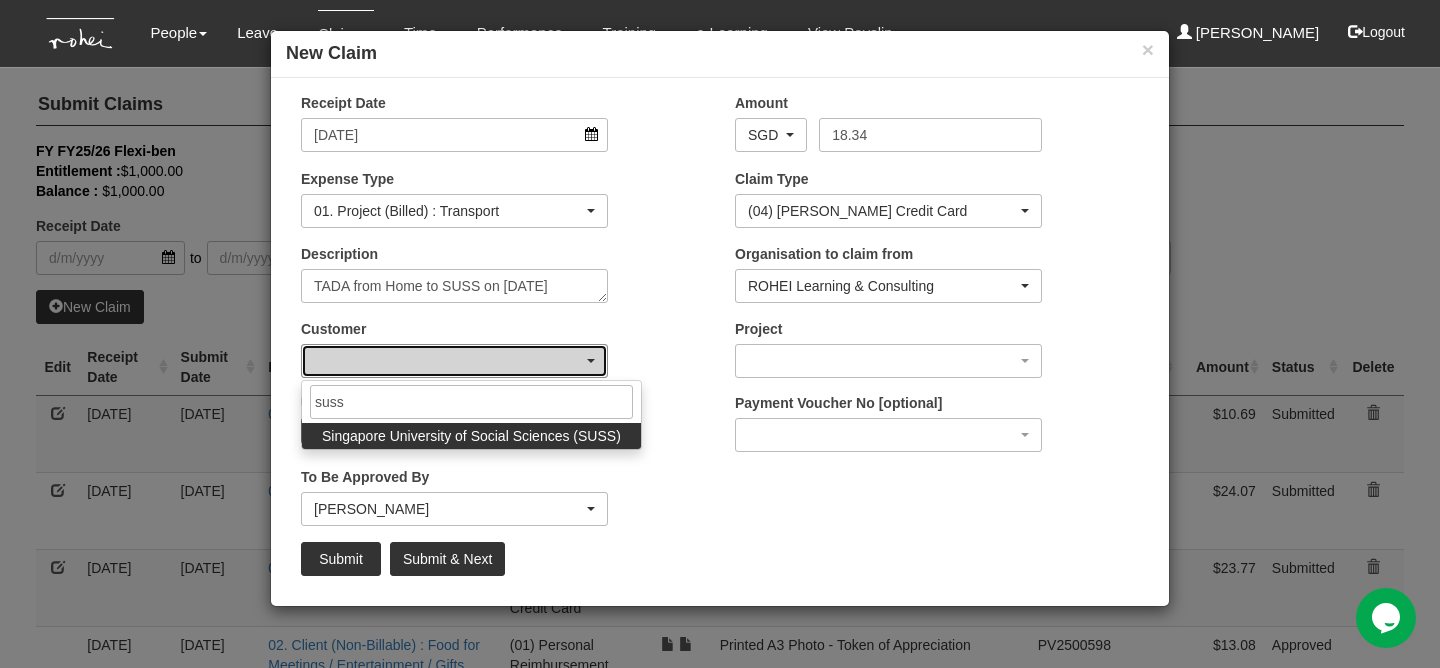 select on "457" 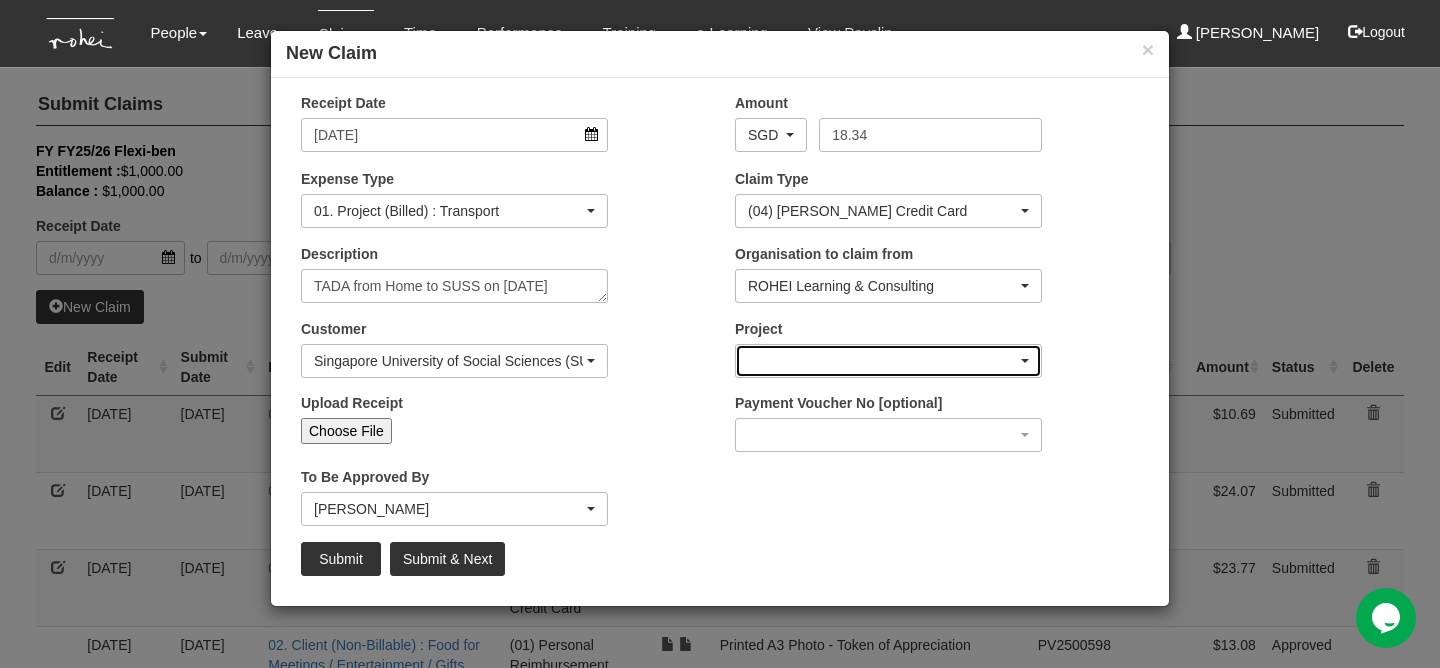 click at bounding box center (888, 361) 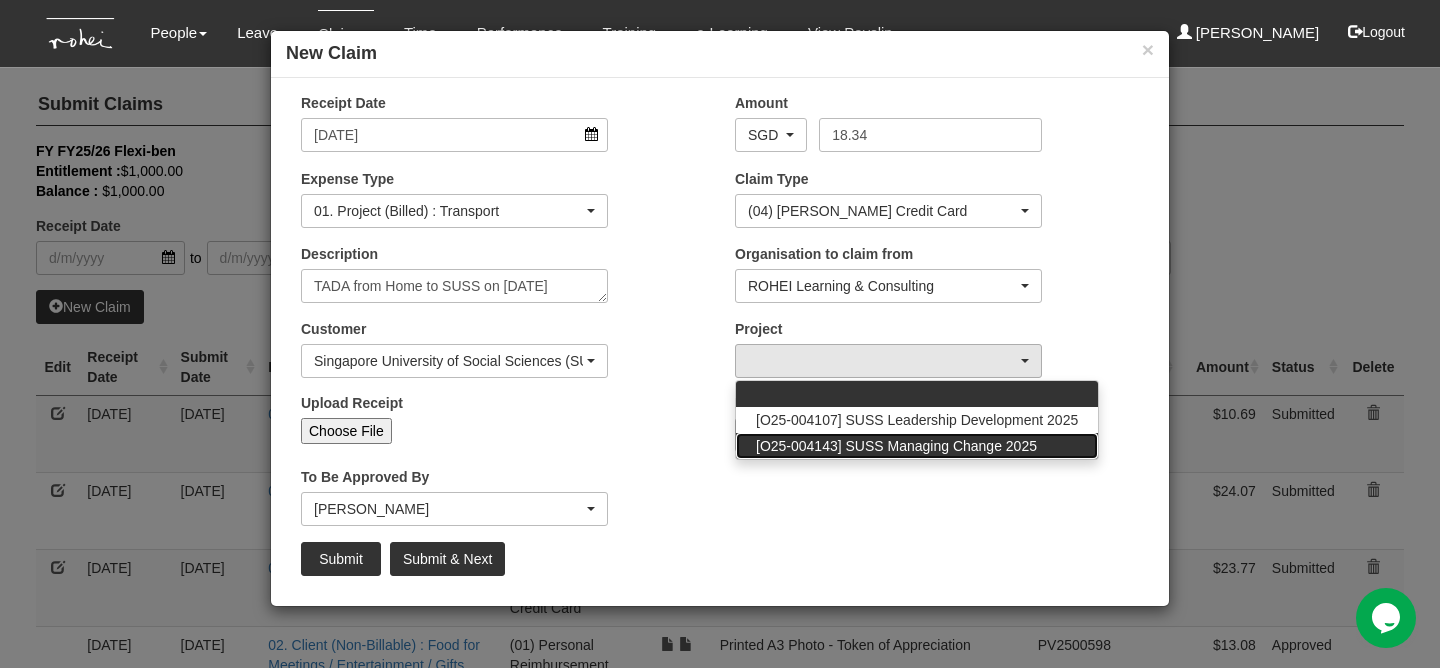 click on "[O25-004143] SUSS Managing Change 2025" at bounding box center [896, 446] 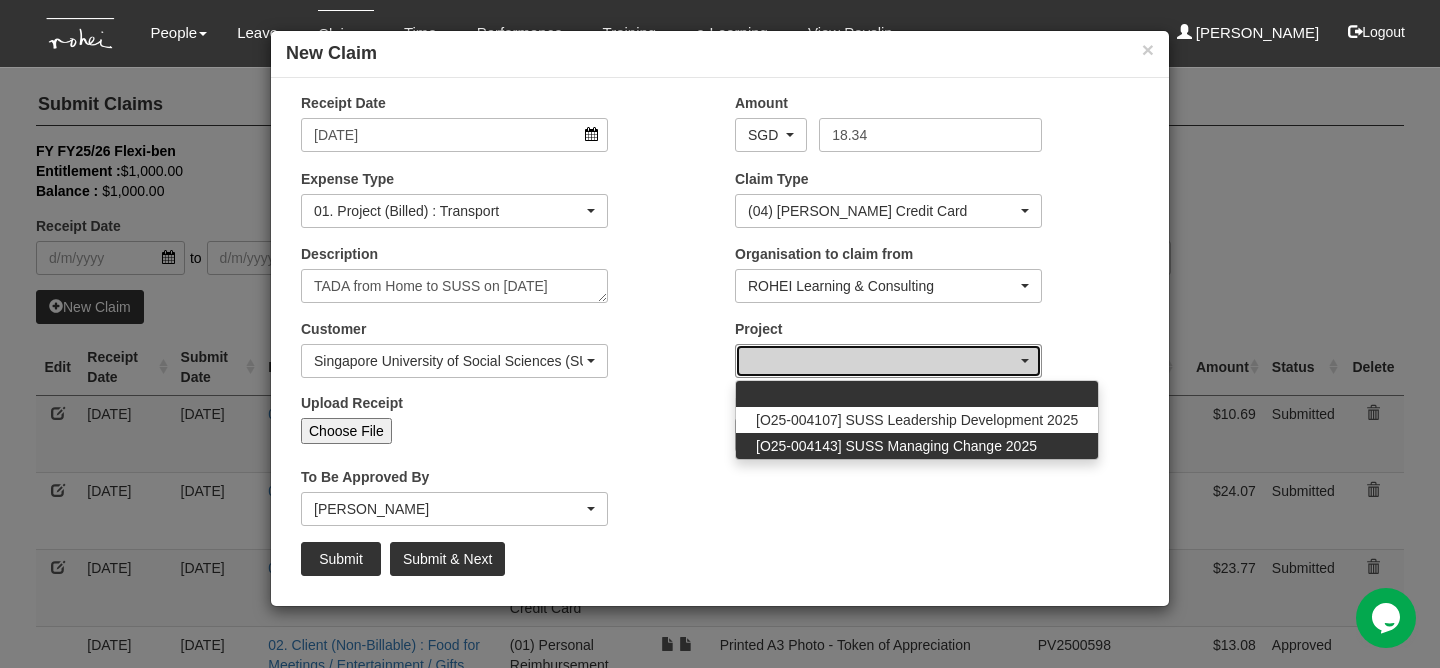 select on "2771" 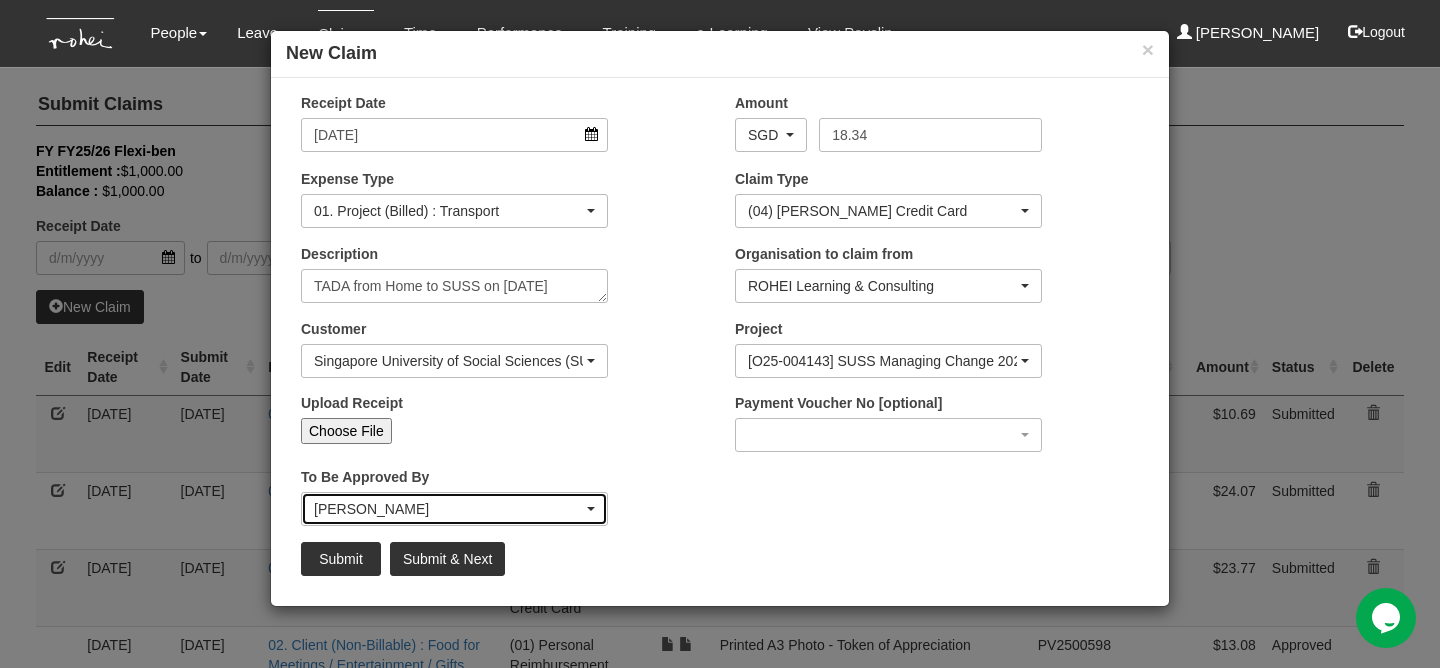 click on "[PERSON_NAME]" at bounding box center [448, 509] 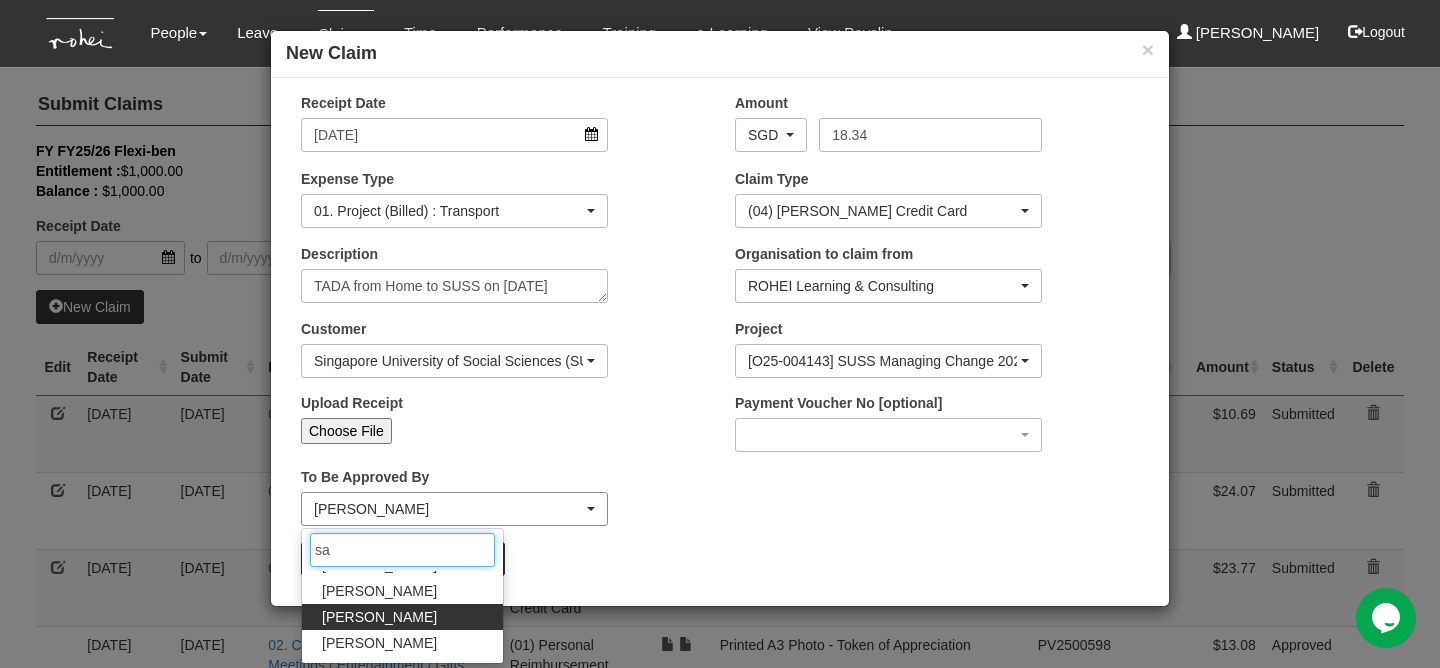 scroll, scrollTop: 0, scrollLeft: 0, axis: both 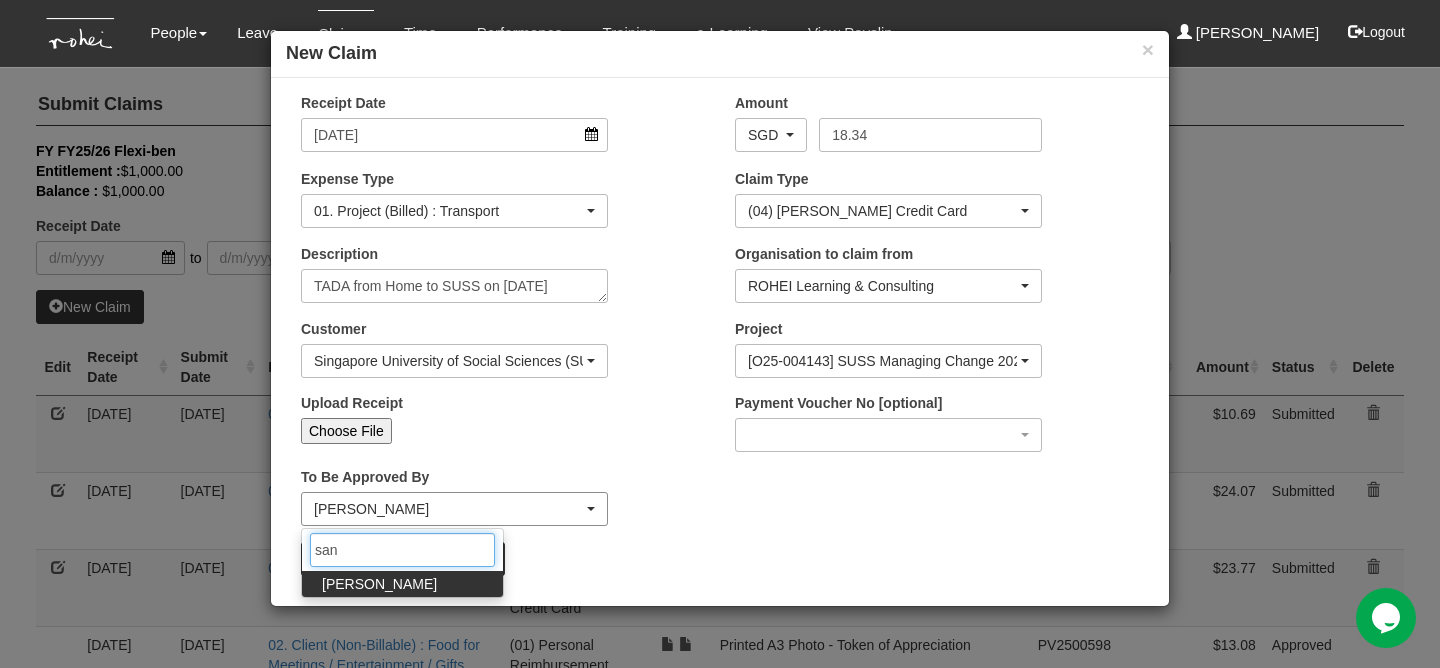 type on "sanj" 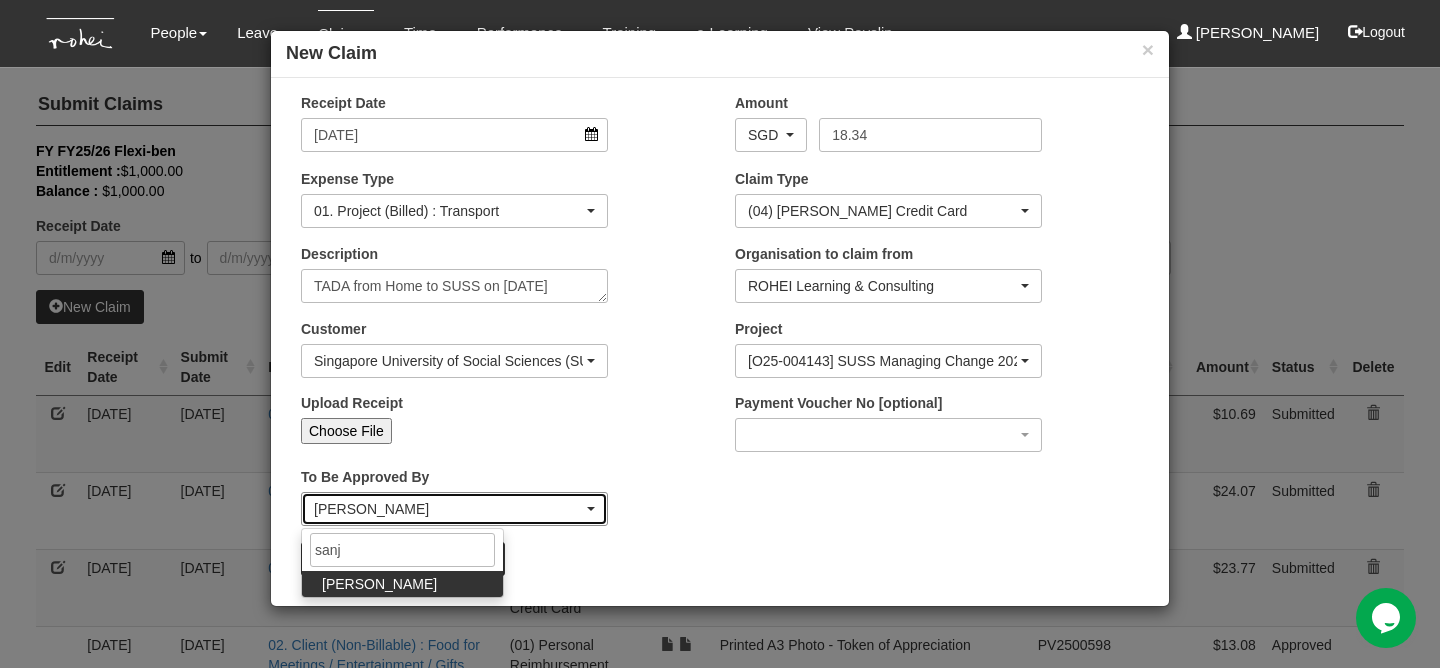 select on "5e225cdc-7ce9-465a-9503-99e8ed4cc44e" 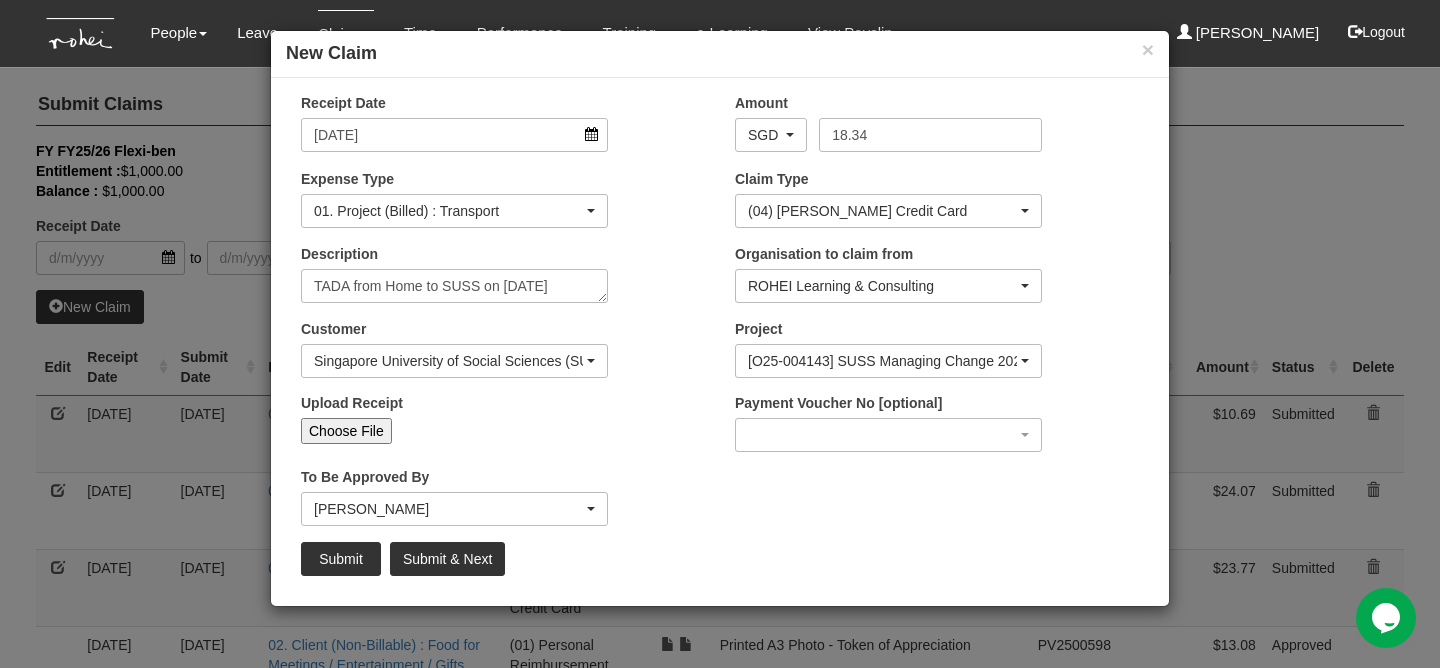 click on "Choose File" at bounding box center [346, 431] 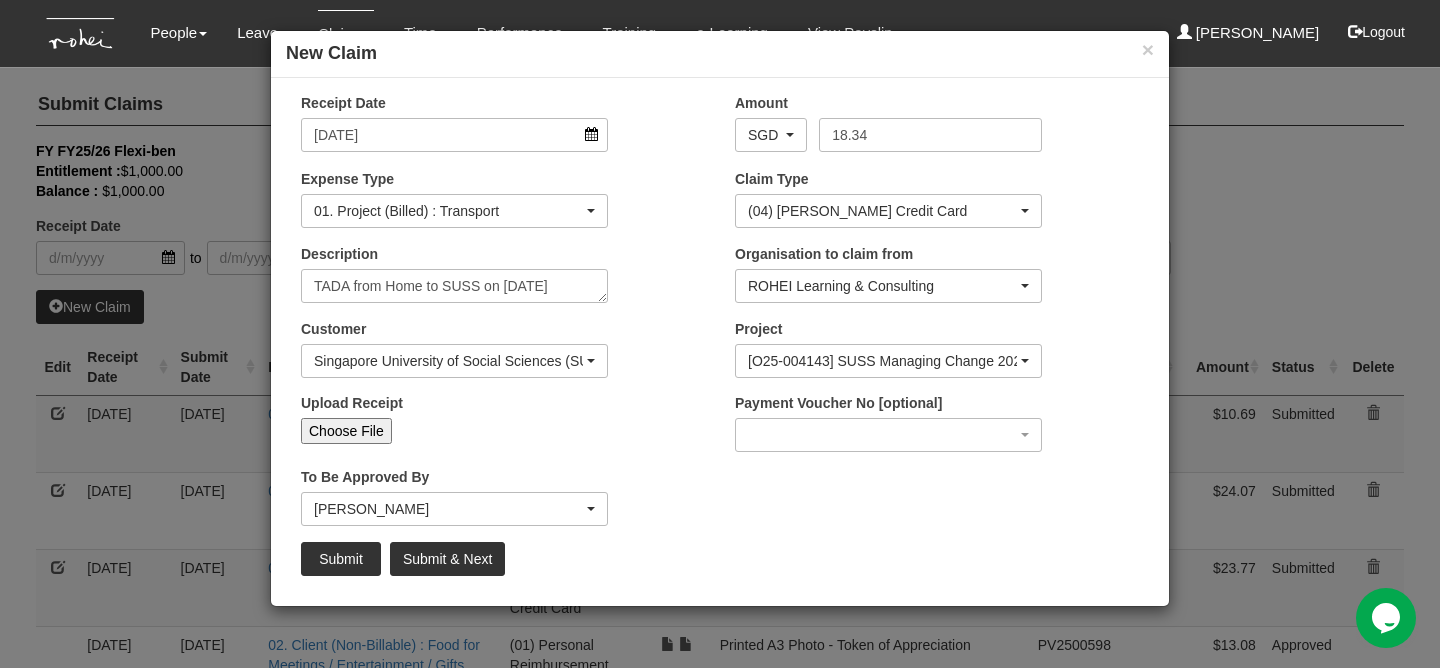 type on "C:\fakepath\[DATE] SUSS MES Run 2 (1).png" 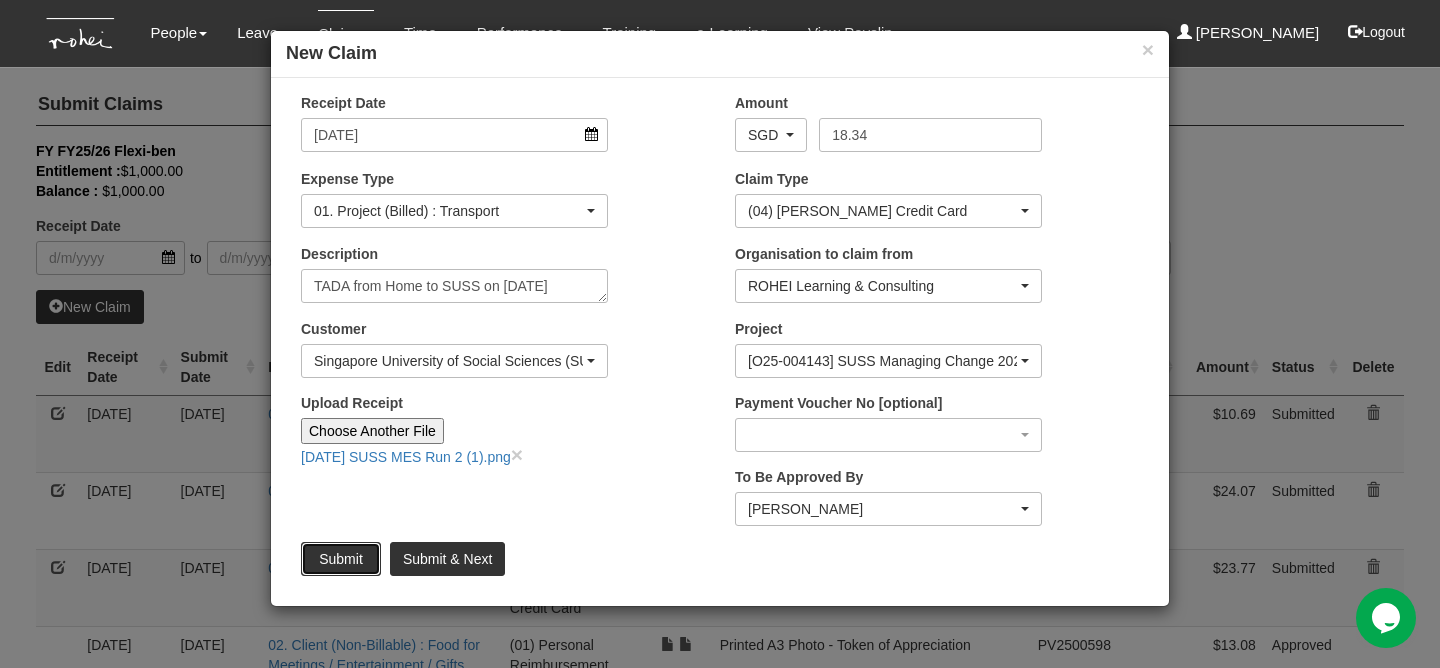 click on "Submit" at bounding box center (341, 559) 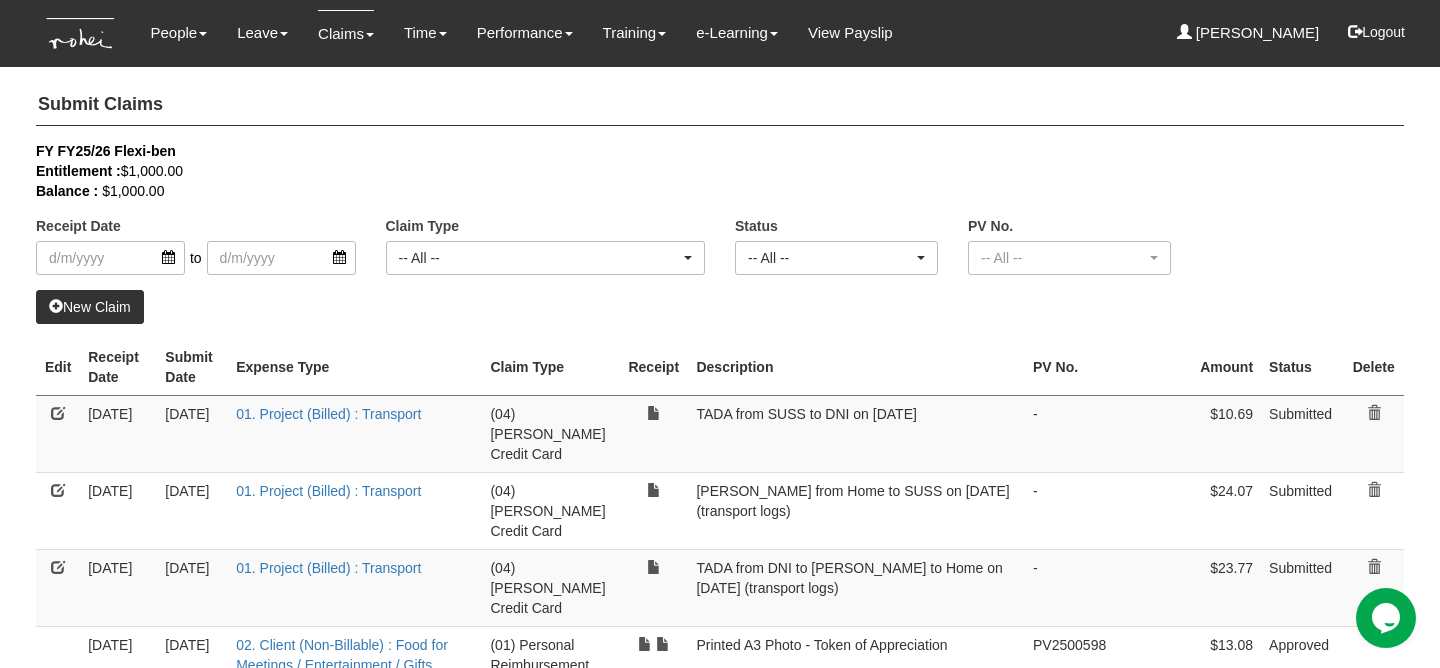 select on "50" 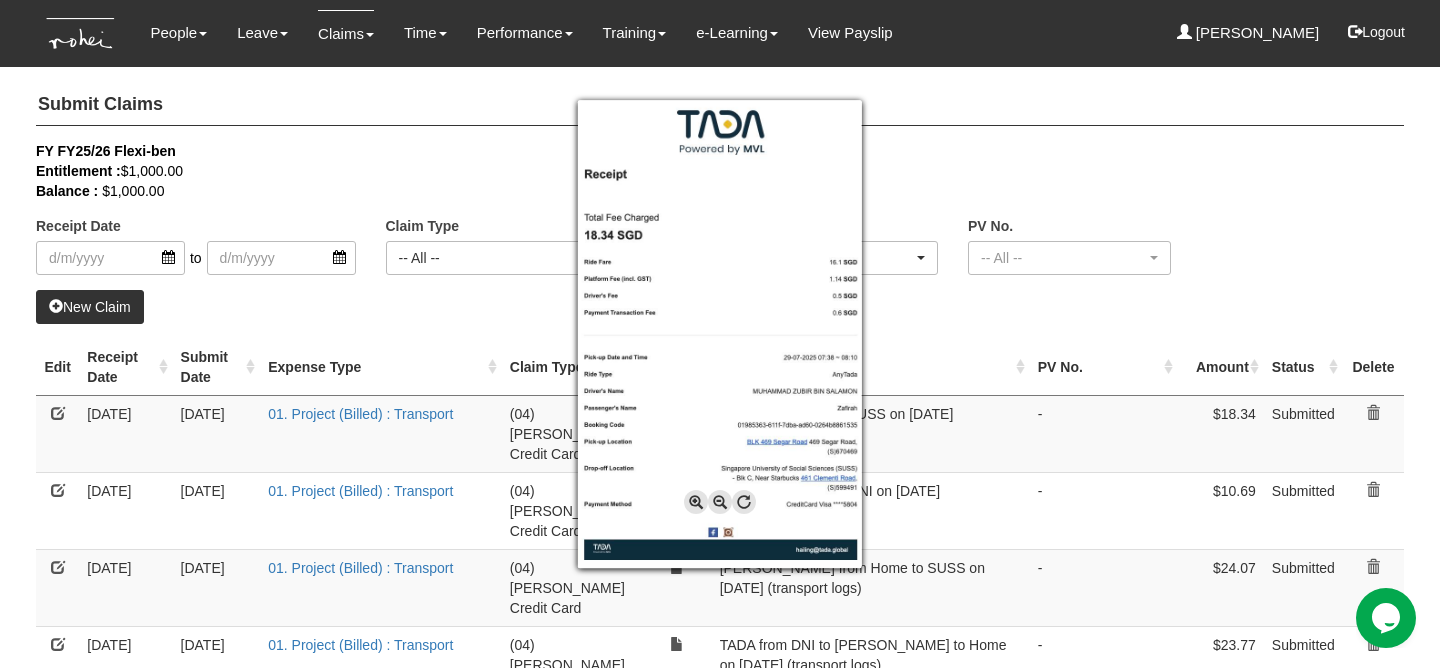 click at bounding box center (720, 334) 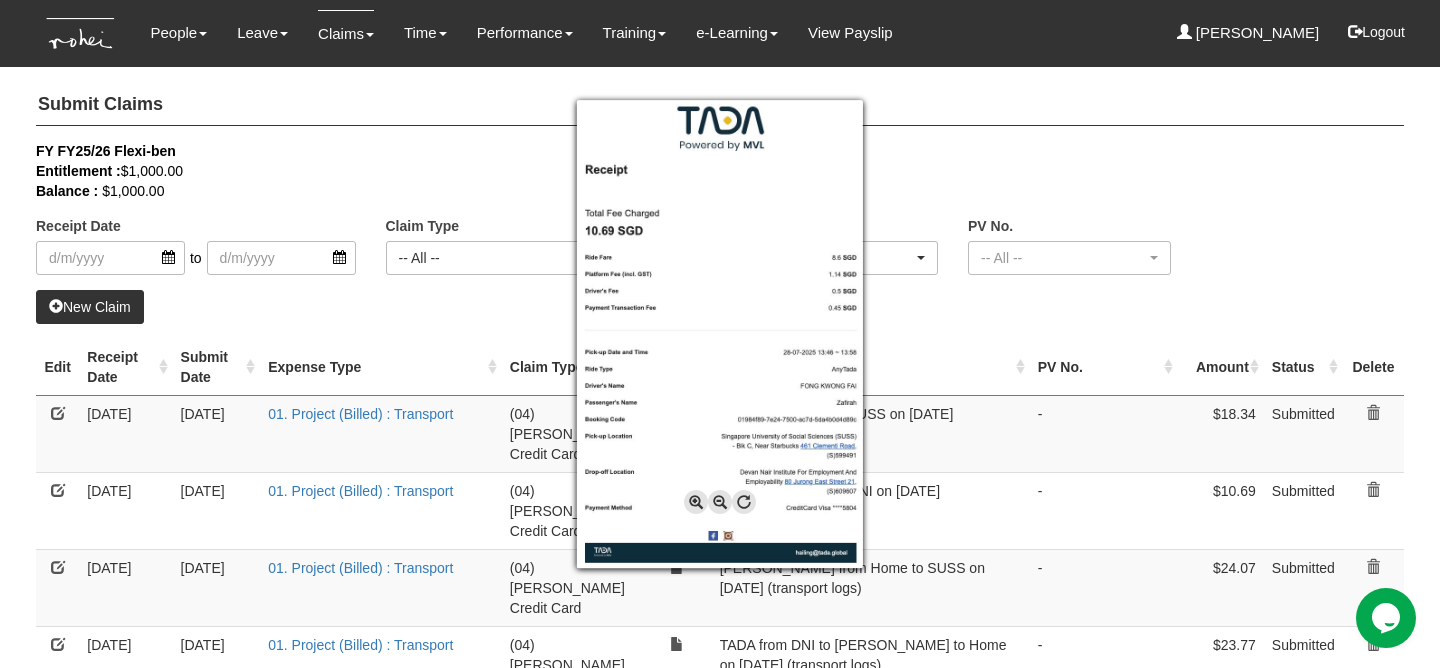 click at bounding box center [720, 334] 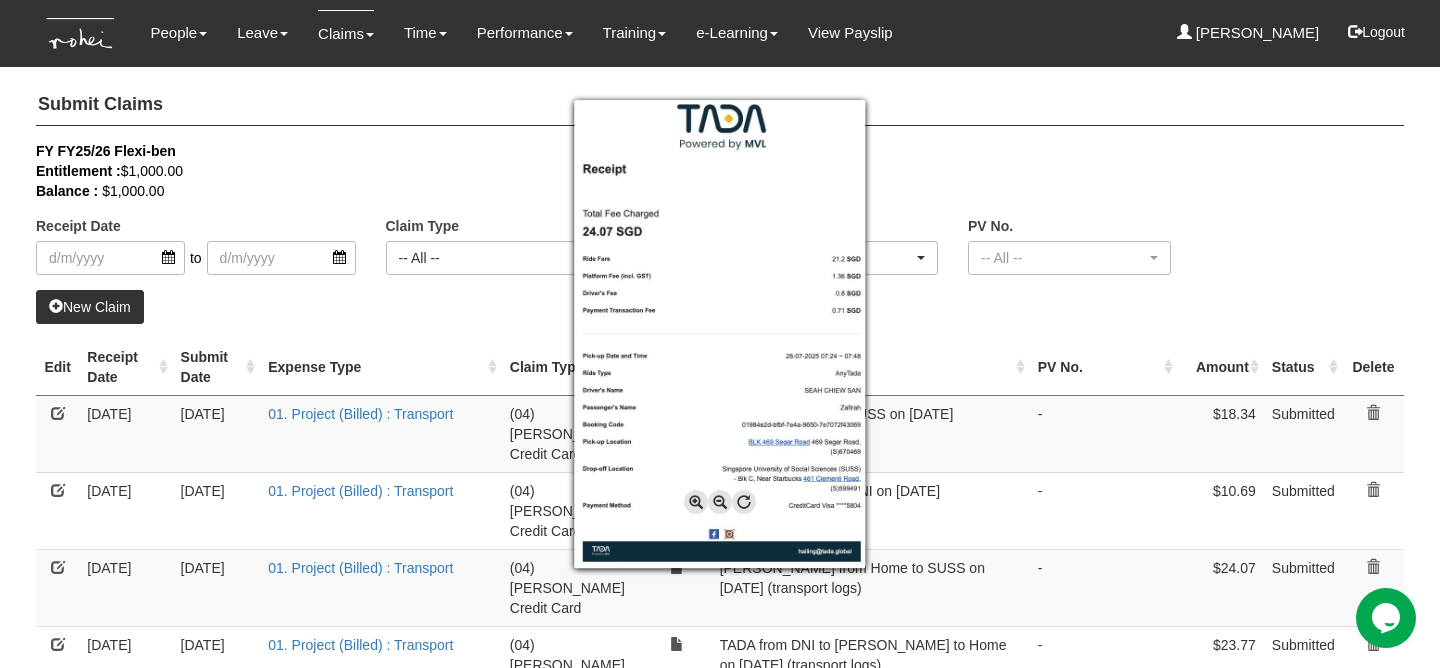 click at bounding box center [720, 334] 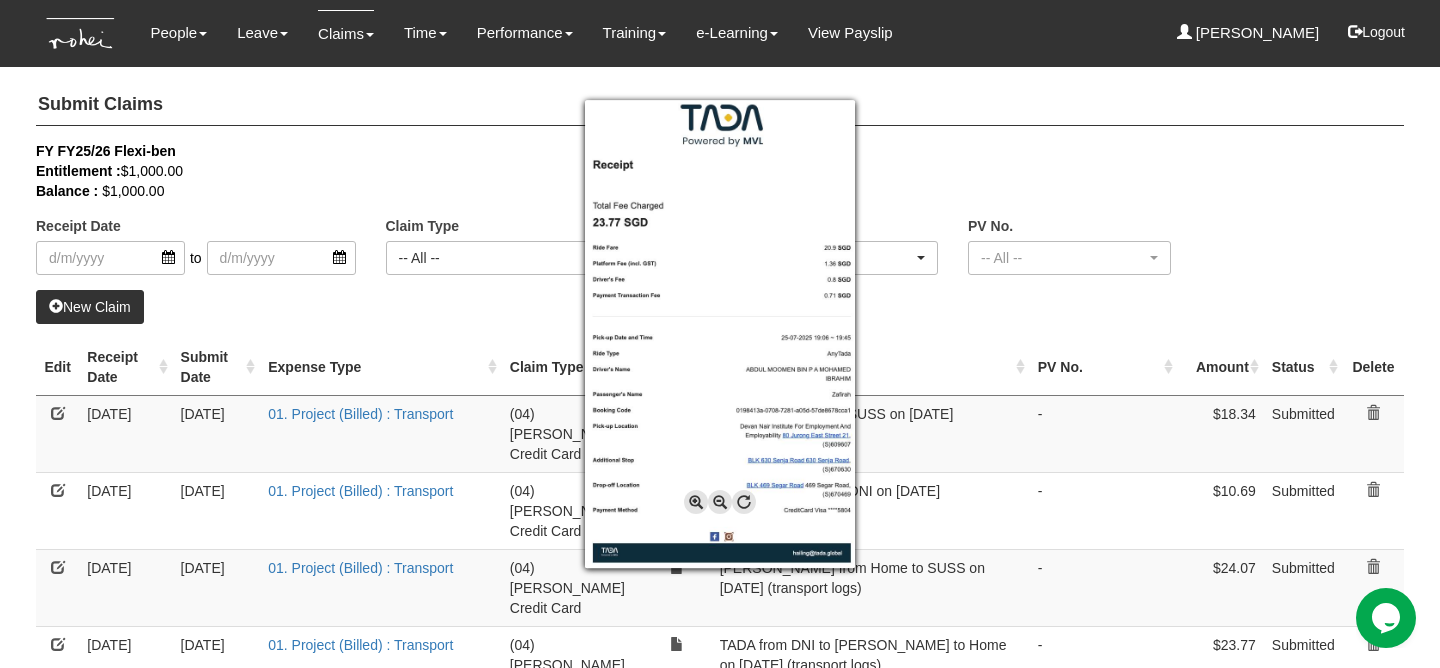 click at bounding box center [720, 334] 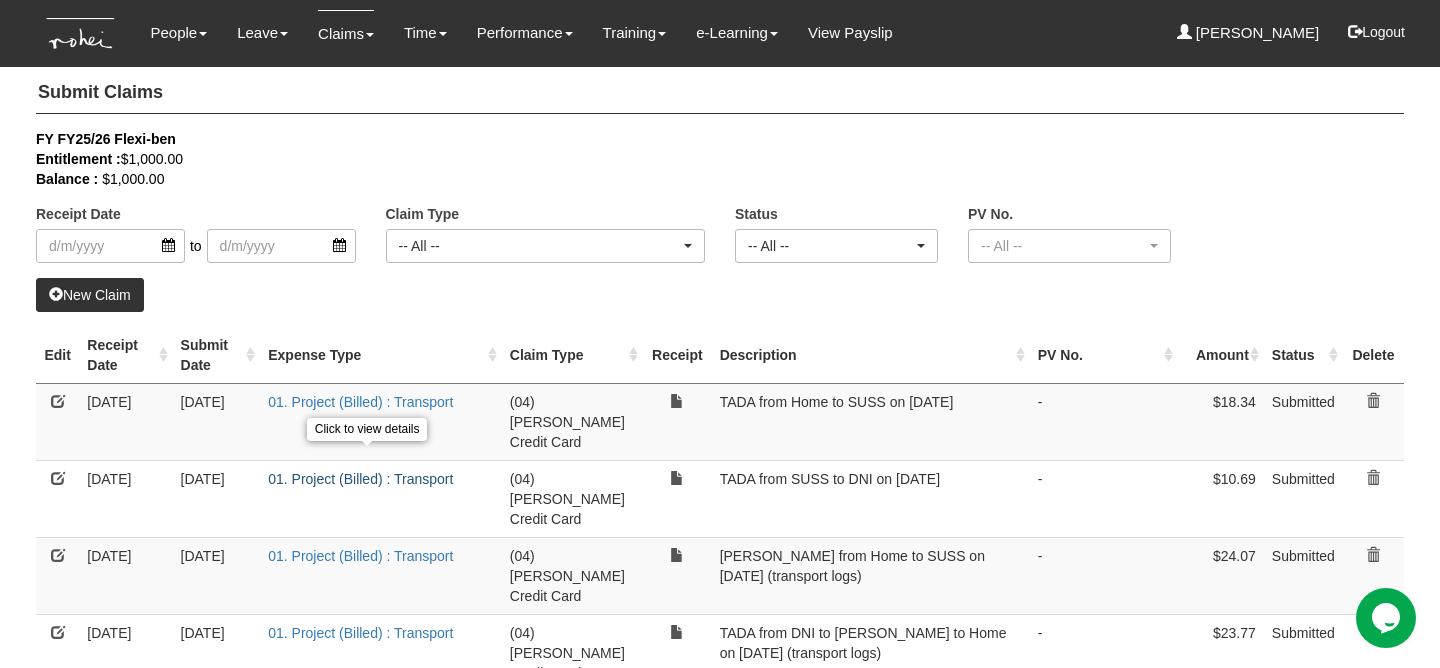 scroll, scrollTop: 0, scrollLeft: 0, axis: both 